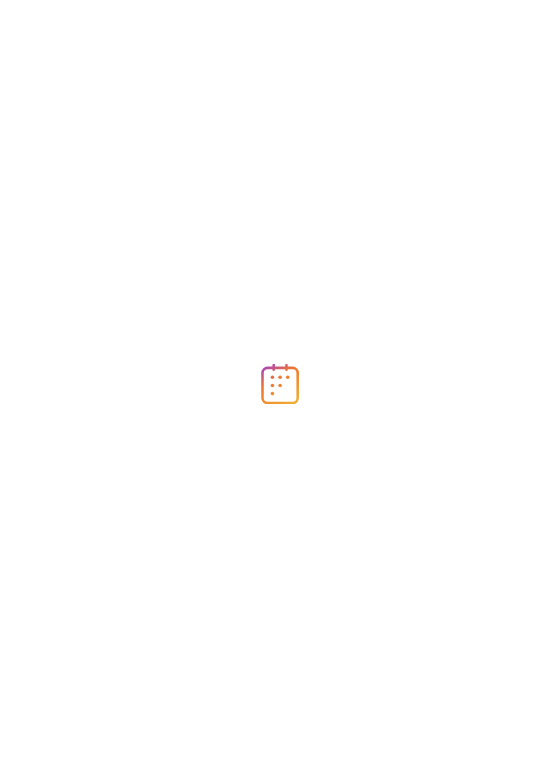scroll, scrollTop: 0, scrollLeft: 0, axis: both 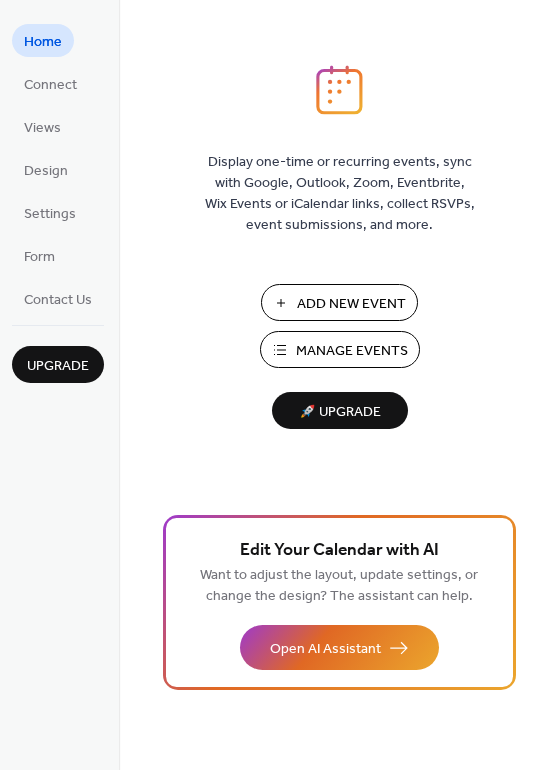 click on "Manage Events" at bounding box center [352, 351] 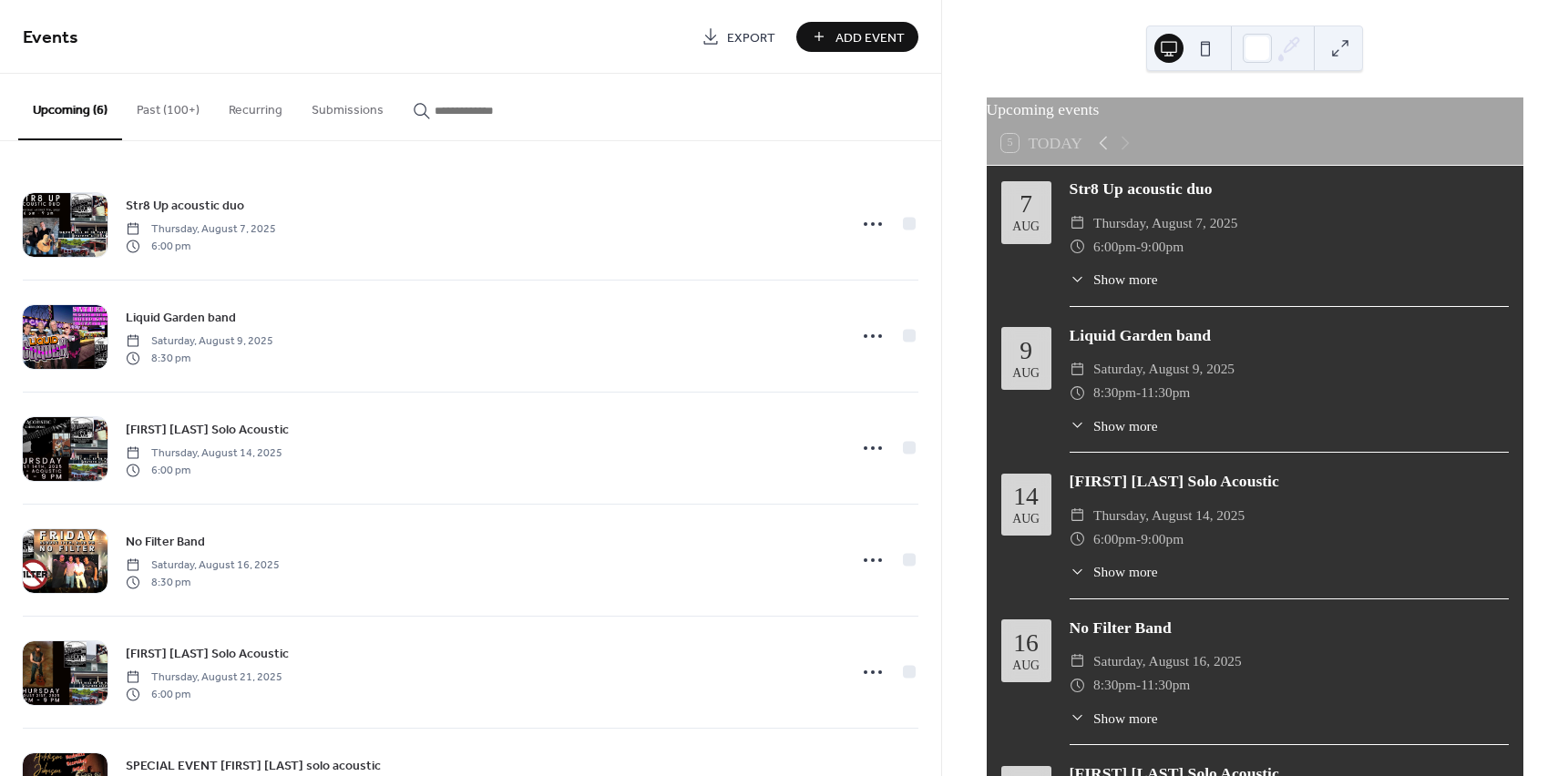 scroll, scrollTop: 0, scrollLeft: 0, axis: both 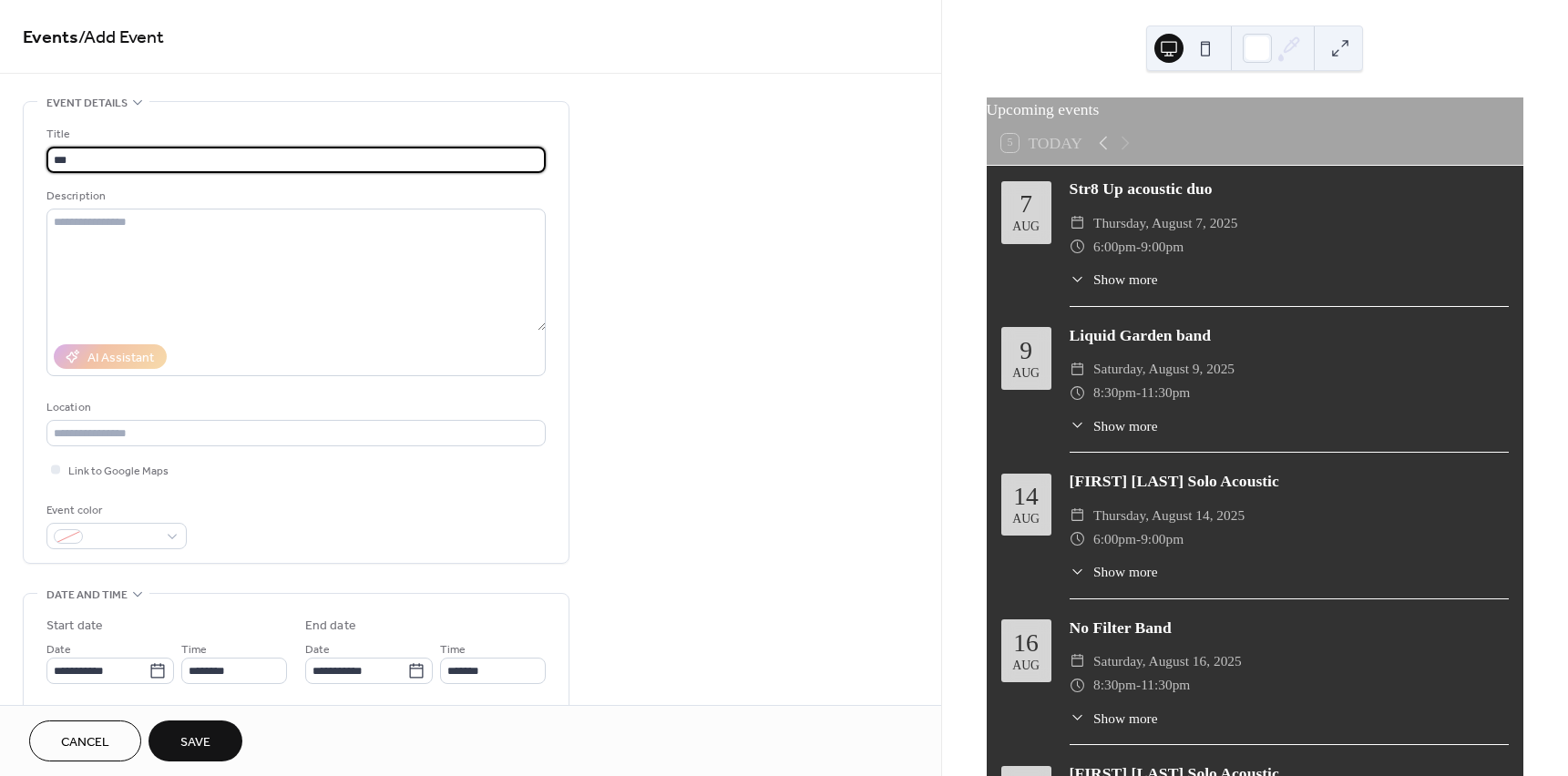 type on "**********" 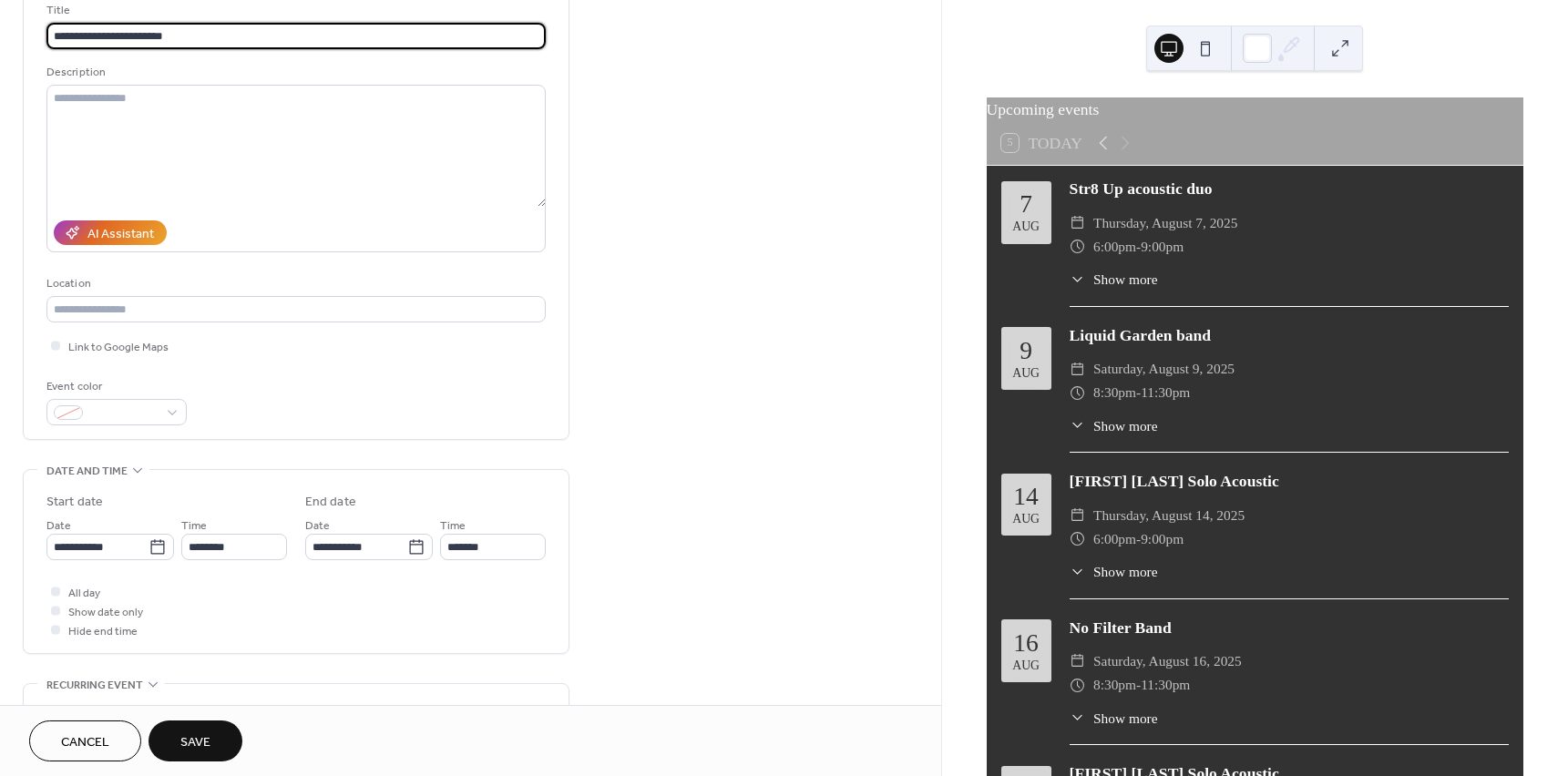 scroll, scrollTop: 182, scrollLeft: 0, axis: vertical 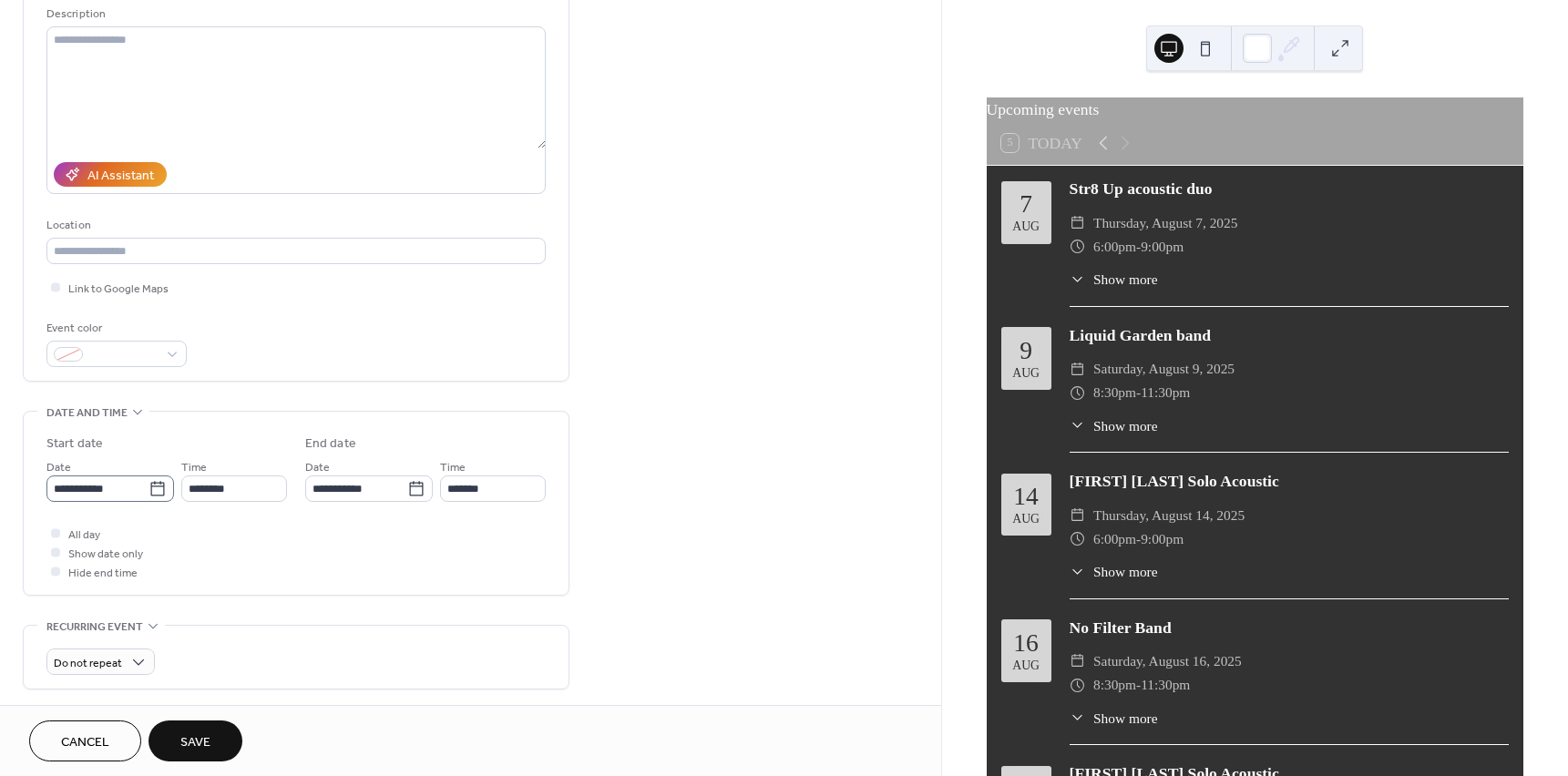 click 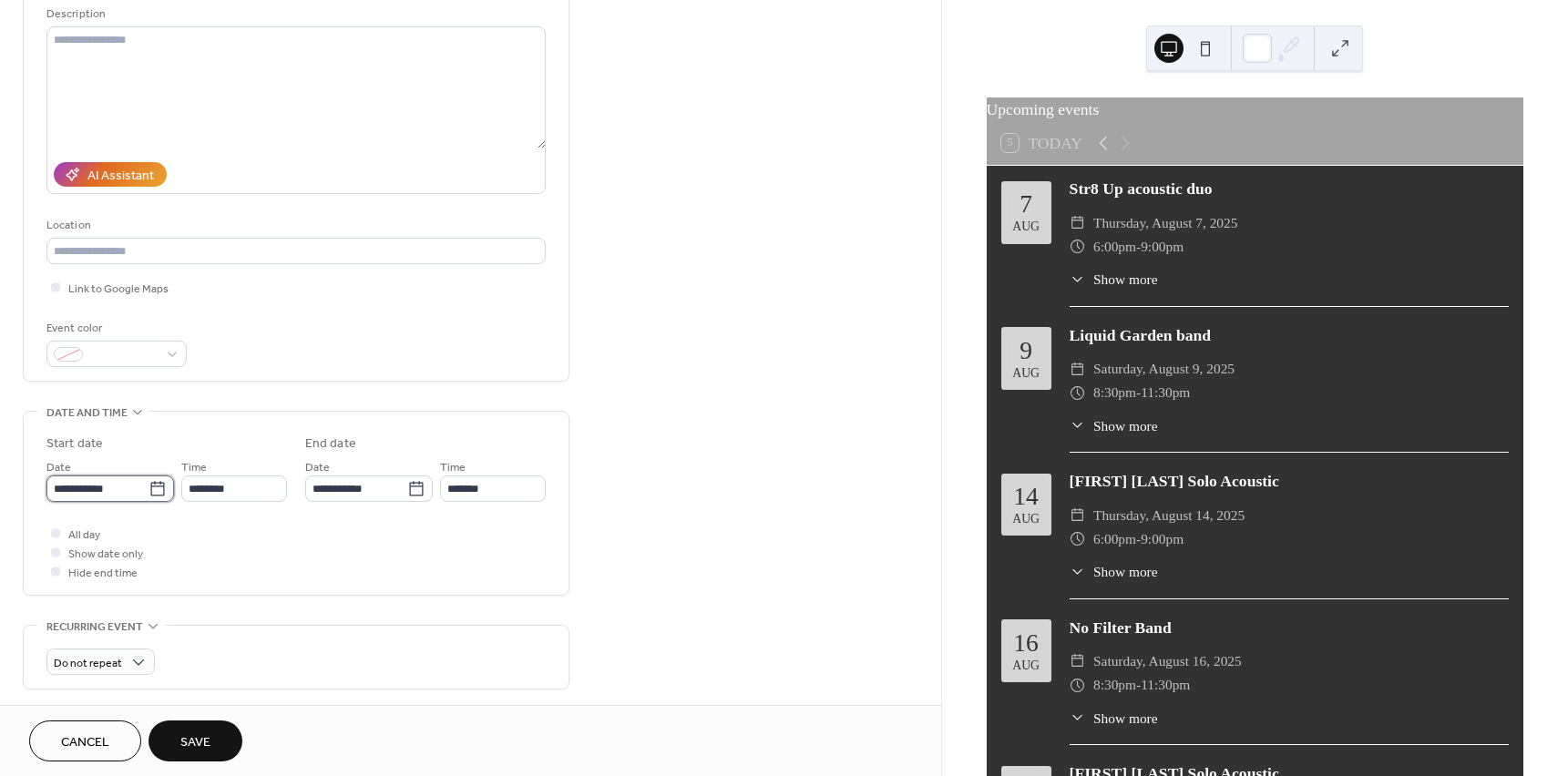 click on "**********" at bounding box center (97, 488) 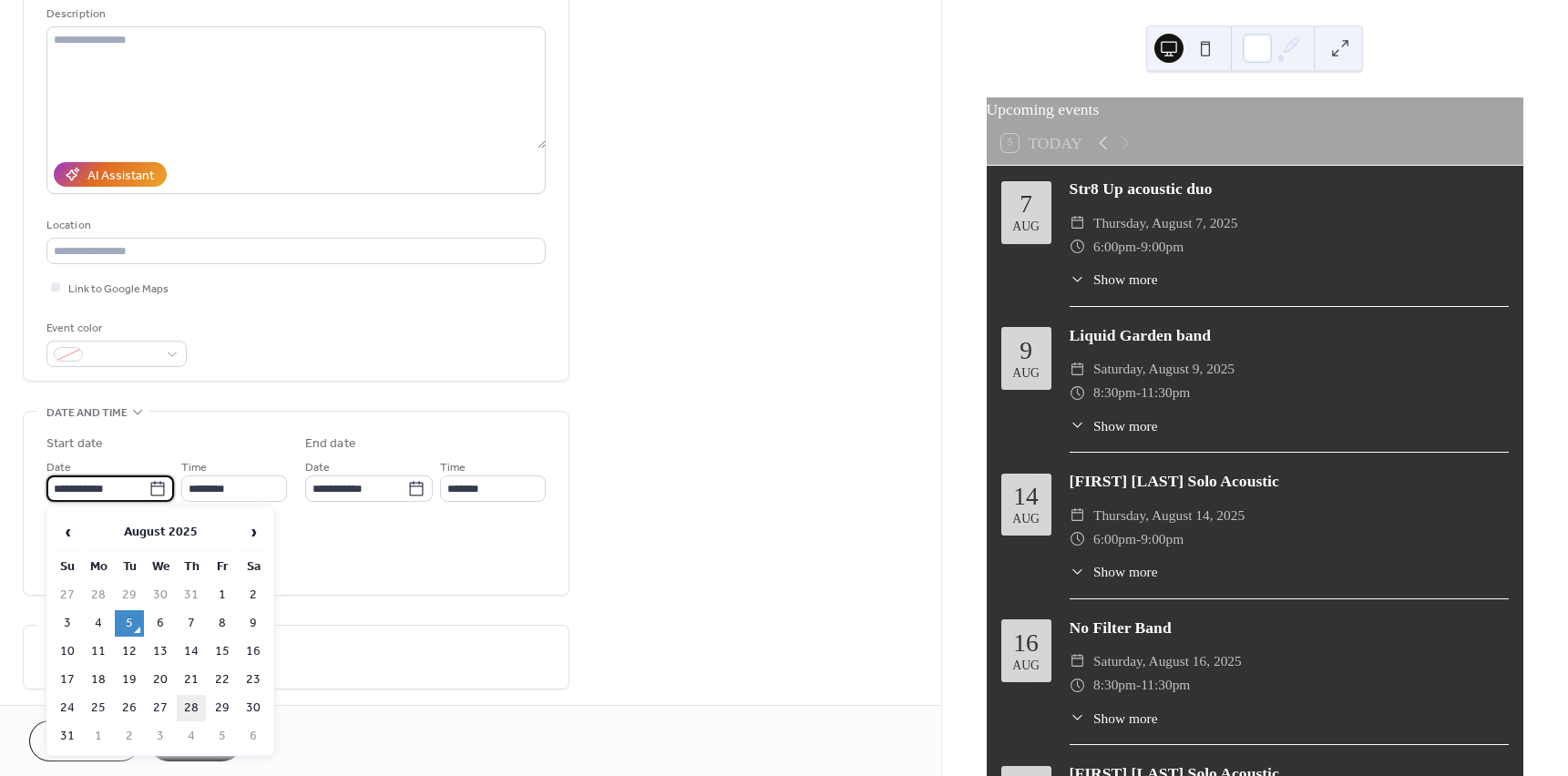 click on "28" at bounding box center (191, 708) 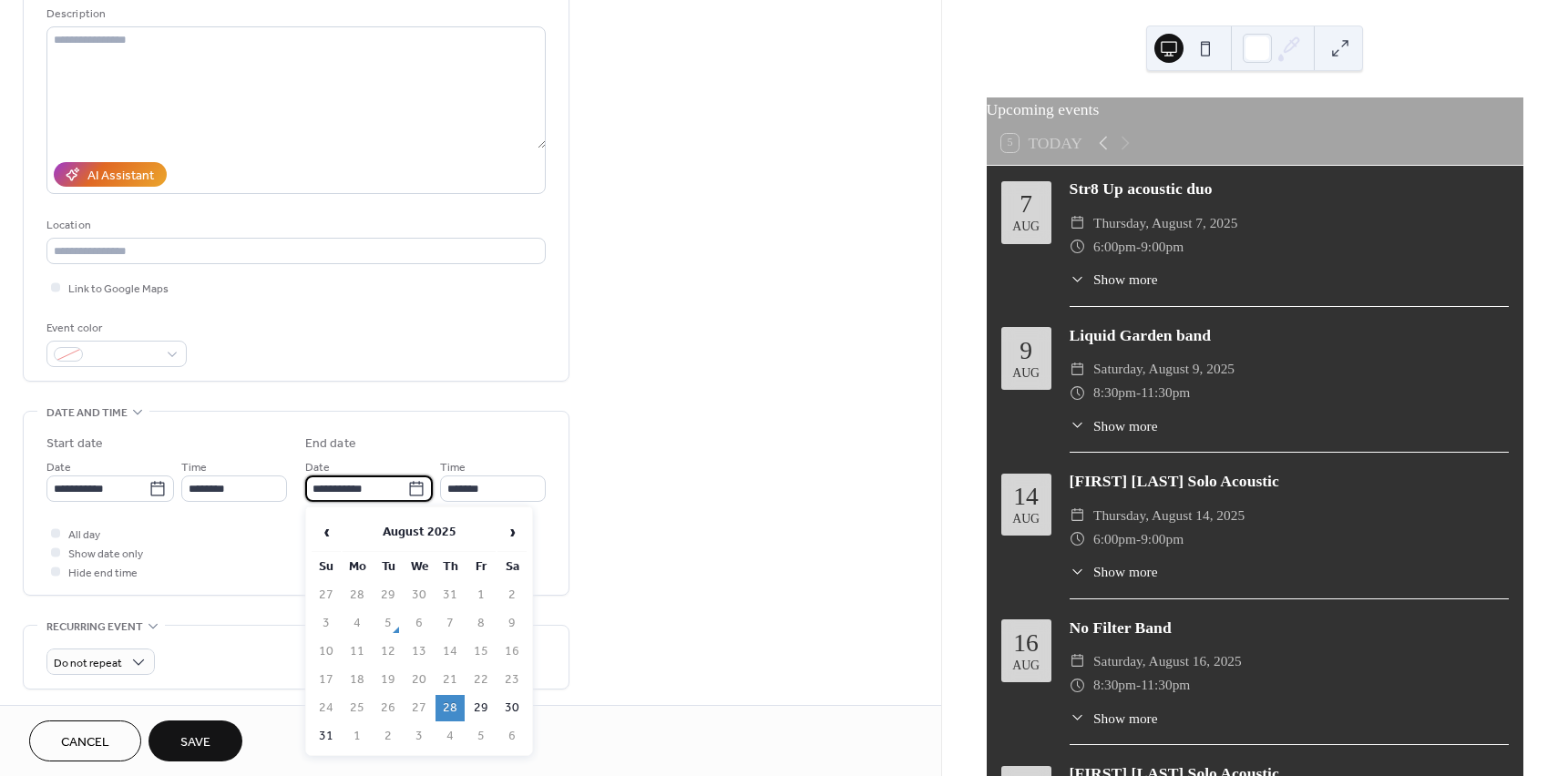 click on "**********" at bounding box center [356, 488] 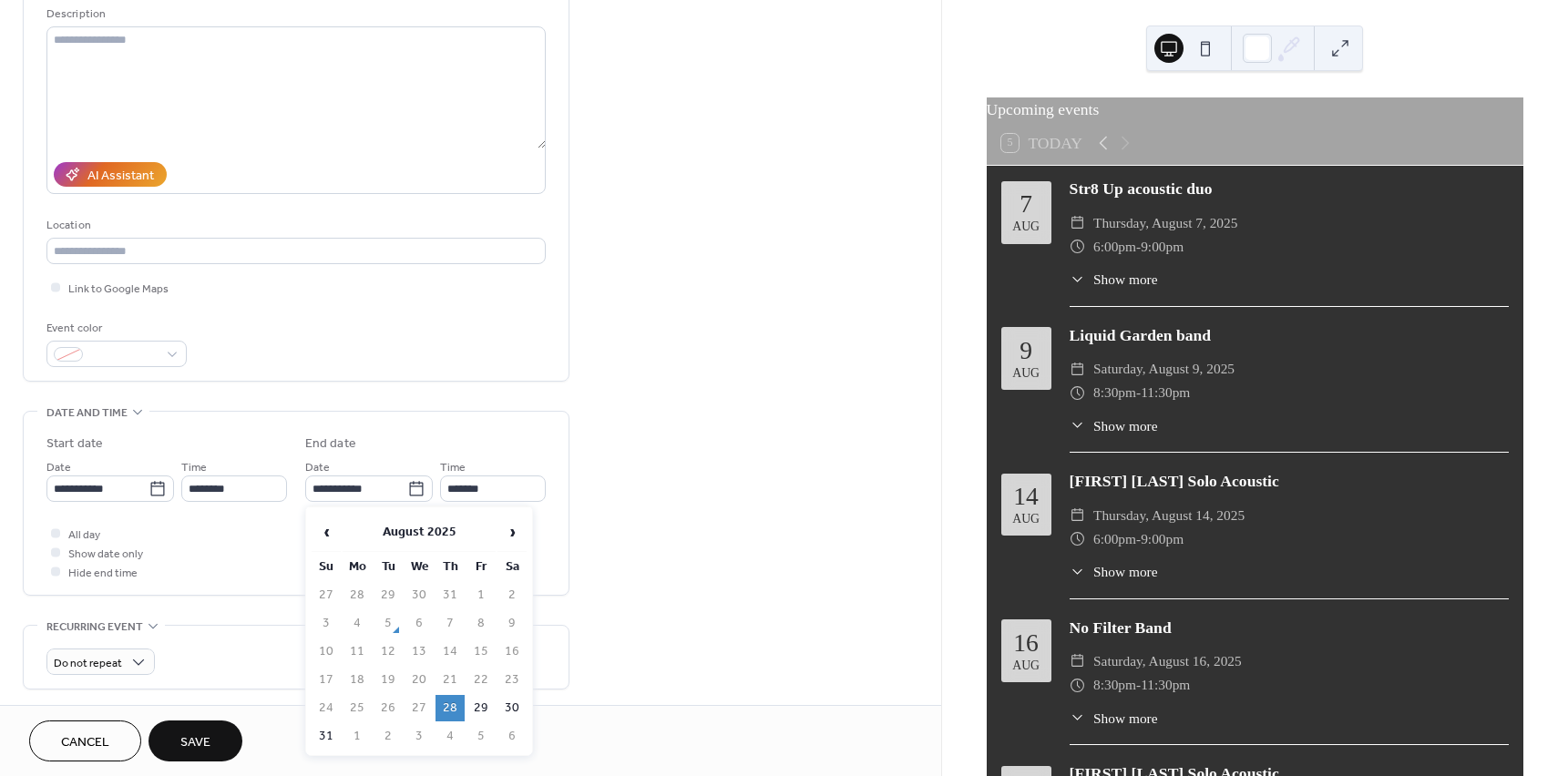 drag, startPoint x: 447, startPoint y: 709, endPoint x: 346, endPoint y: 662, distance: 111.40018 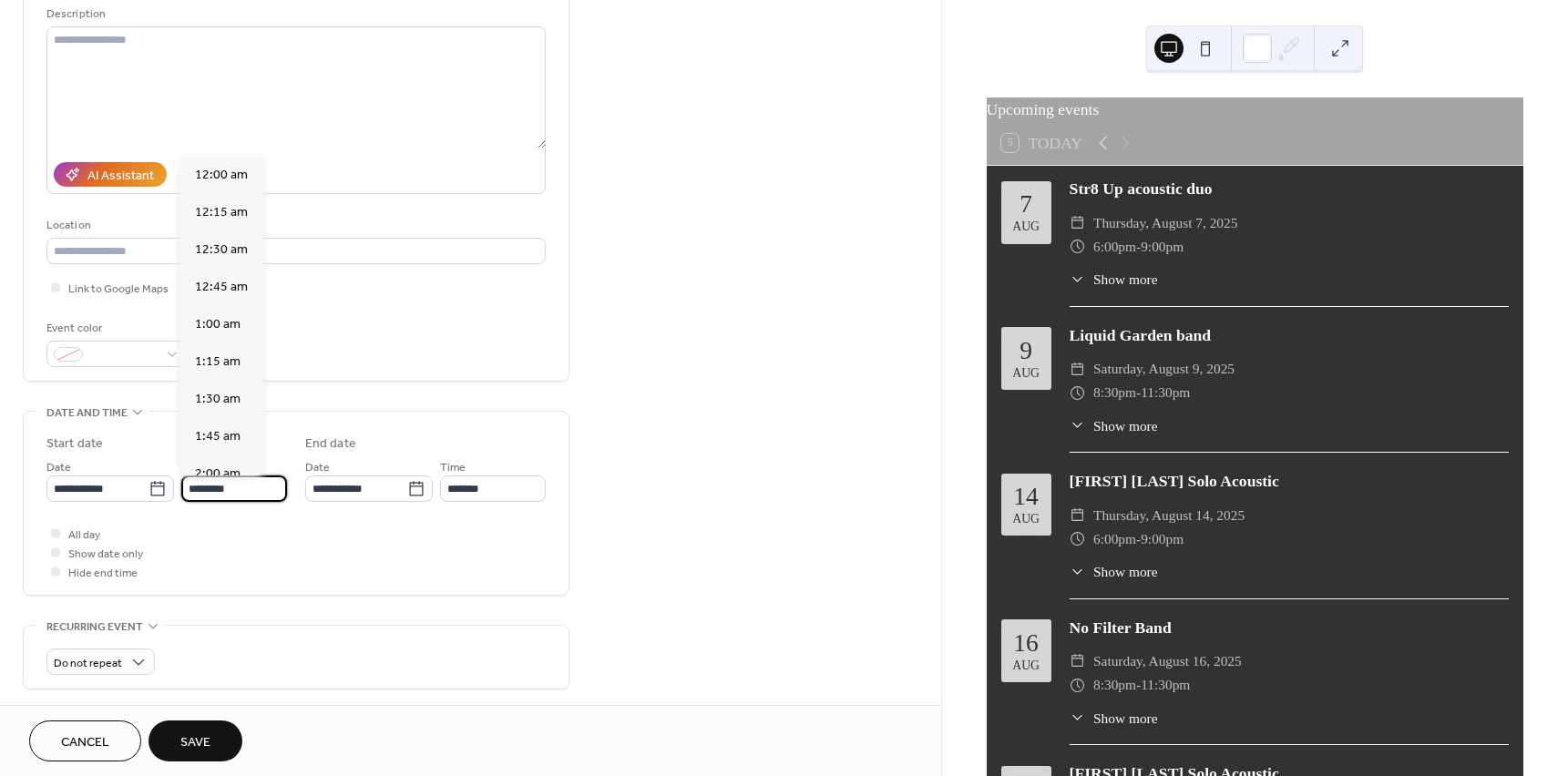 scroll, scrollTop: 1792, scrollLeft: 0, axis: vertical 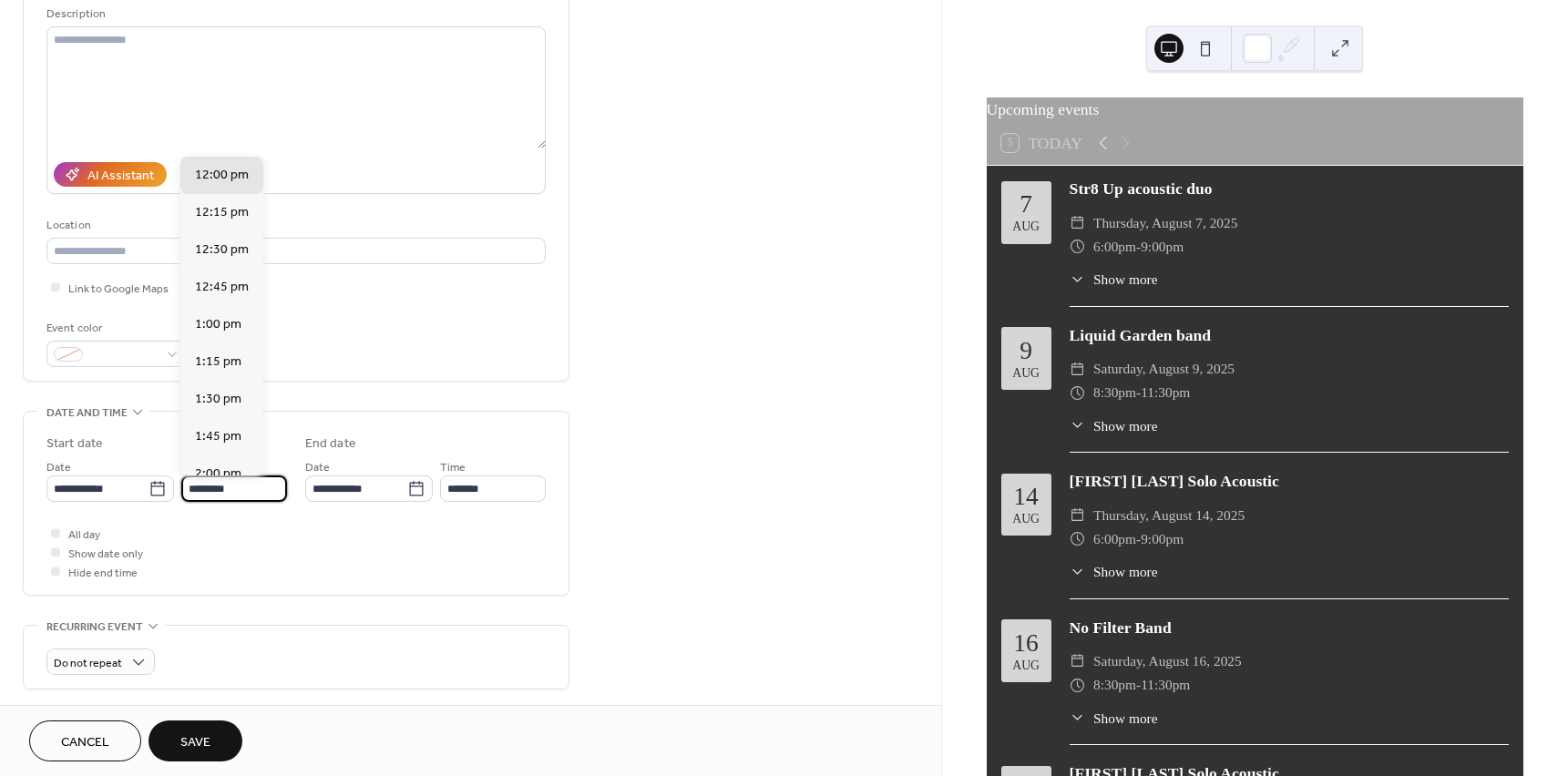 click on "********" at bounding box center [234, 488] 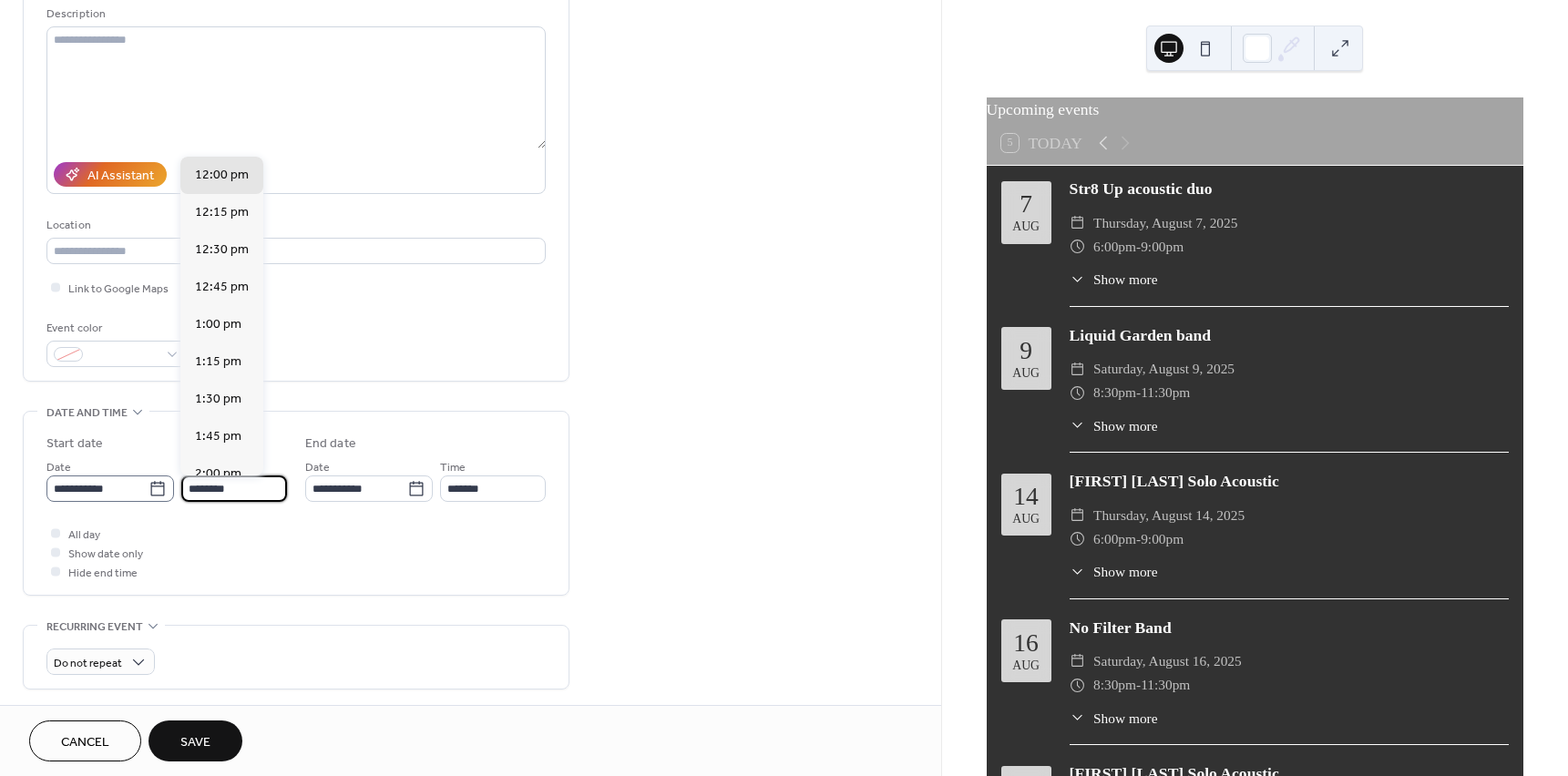 drag, startPoint x: 255, startPoint y: 490, endPoint x: 155, endPoint y: 489, distance: 100.005 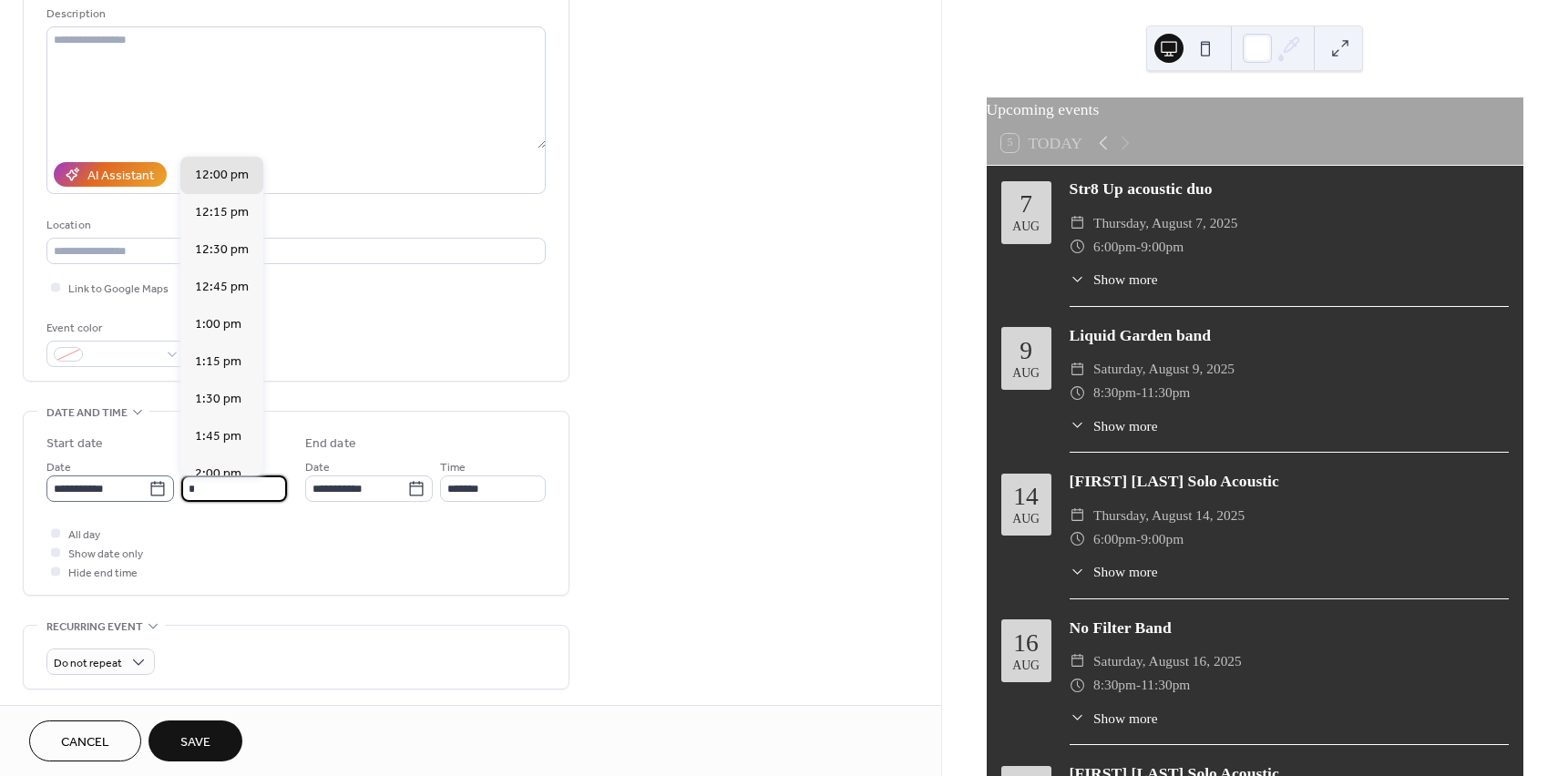 scroll, scrollTop: 896, scrollLeft: 0, axis: vertical 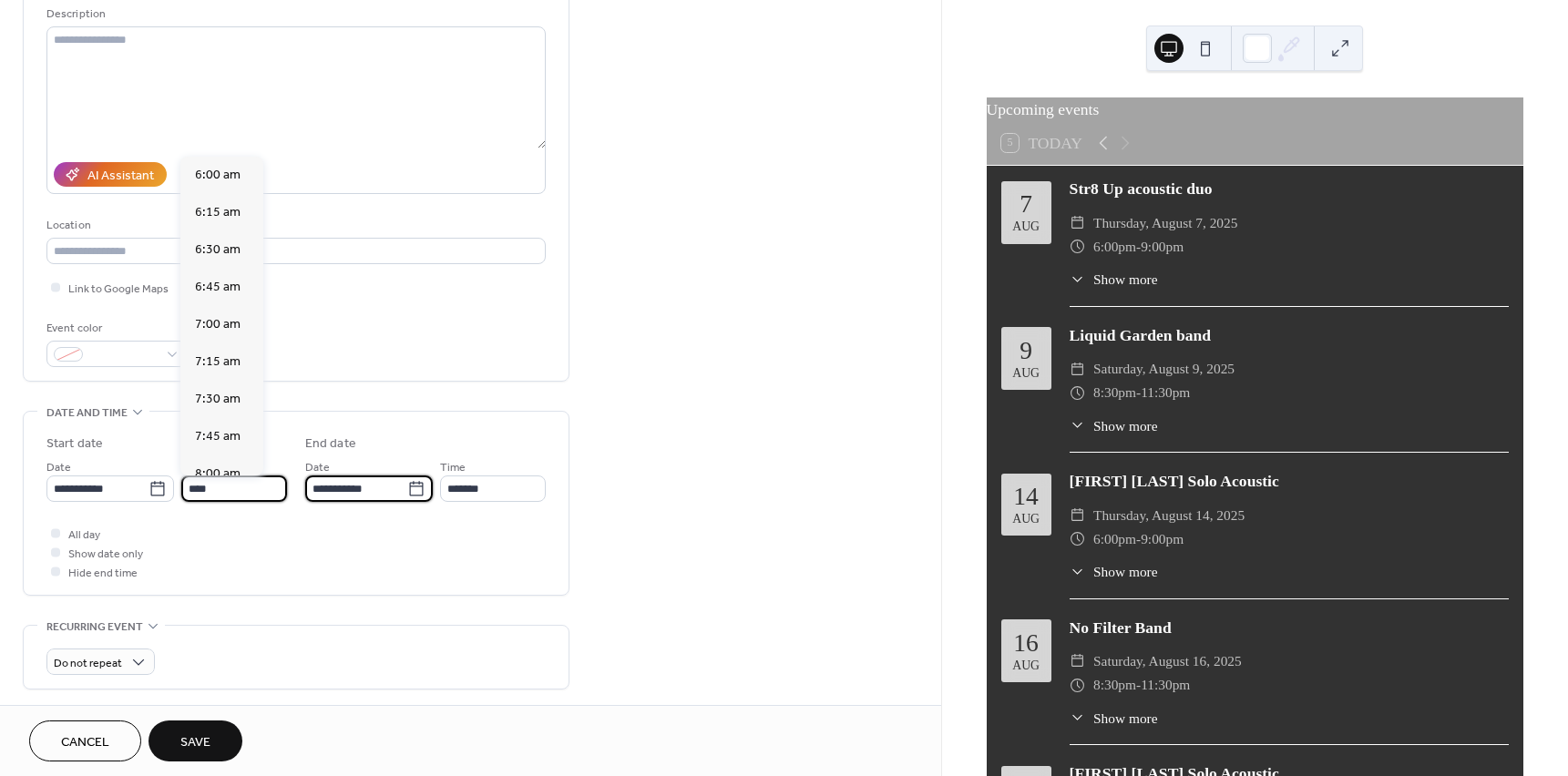 type on "*******" 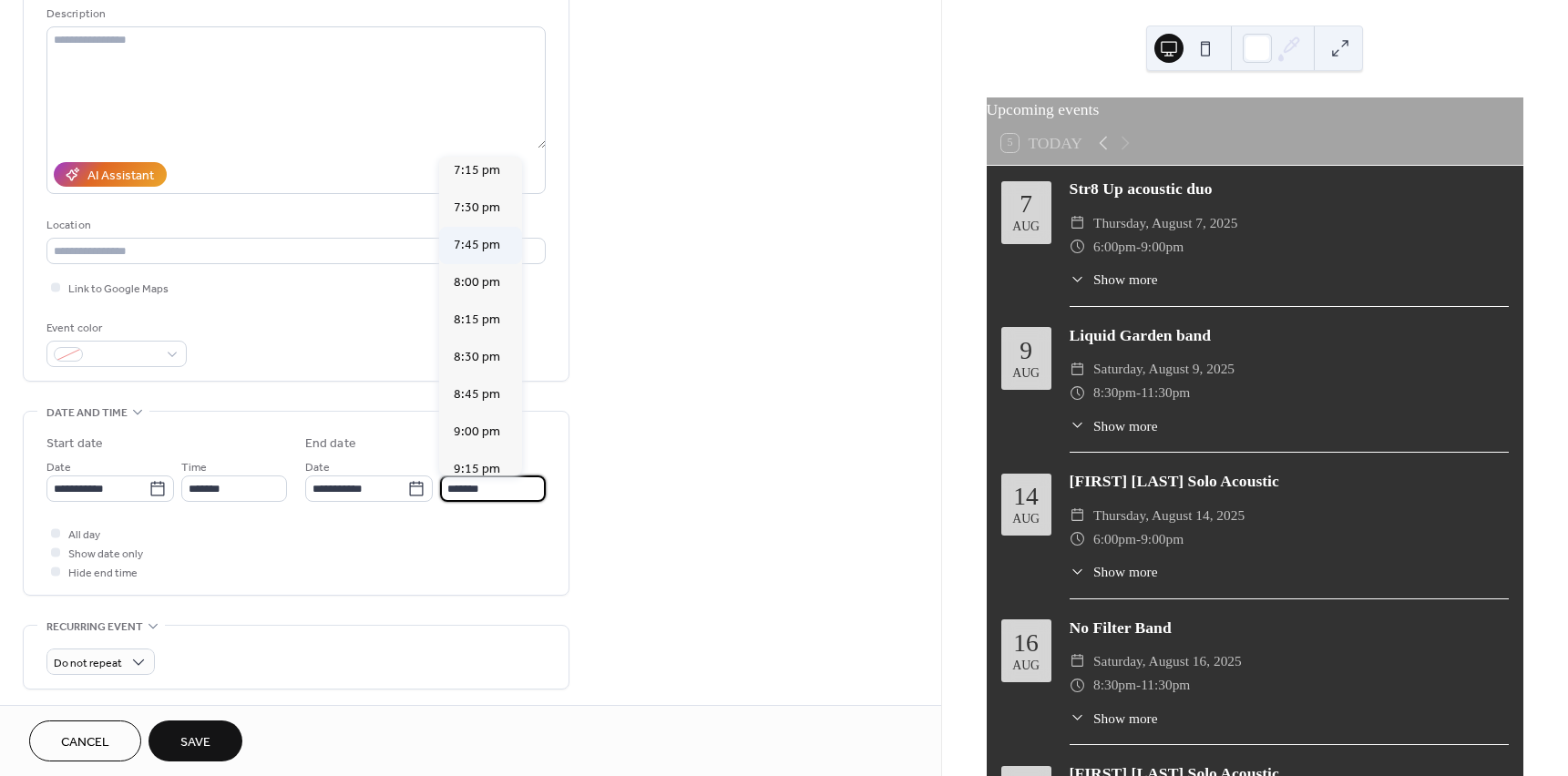 scroll, scrollTop: 182, scrollLeft: 0, axis: vertical 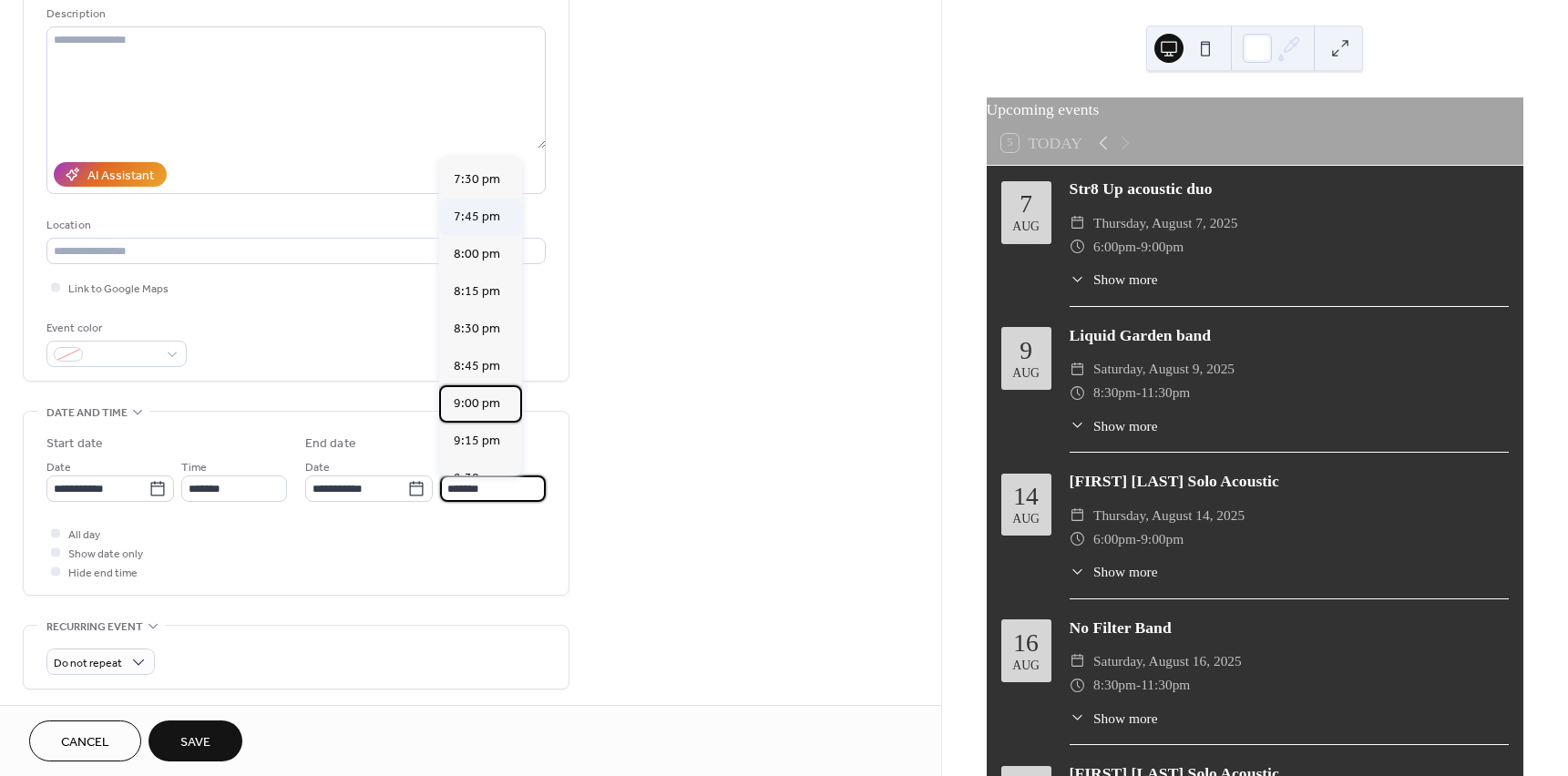click on "9:00 pm" at bounding box center (477, 403) 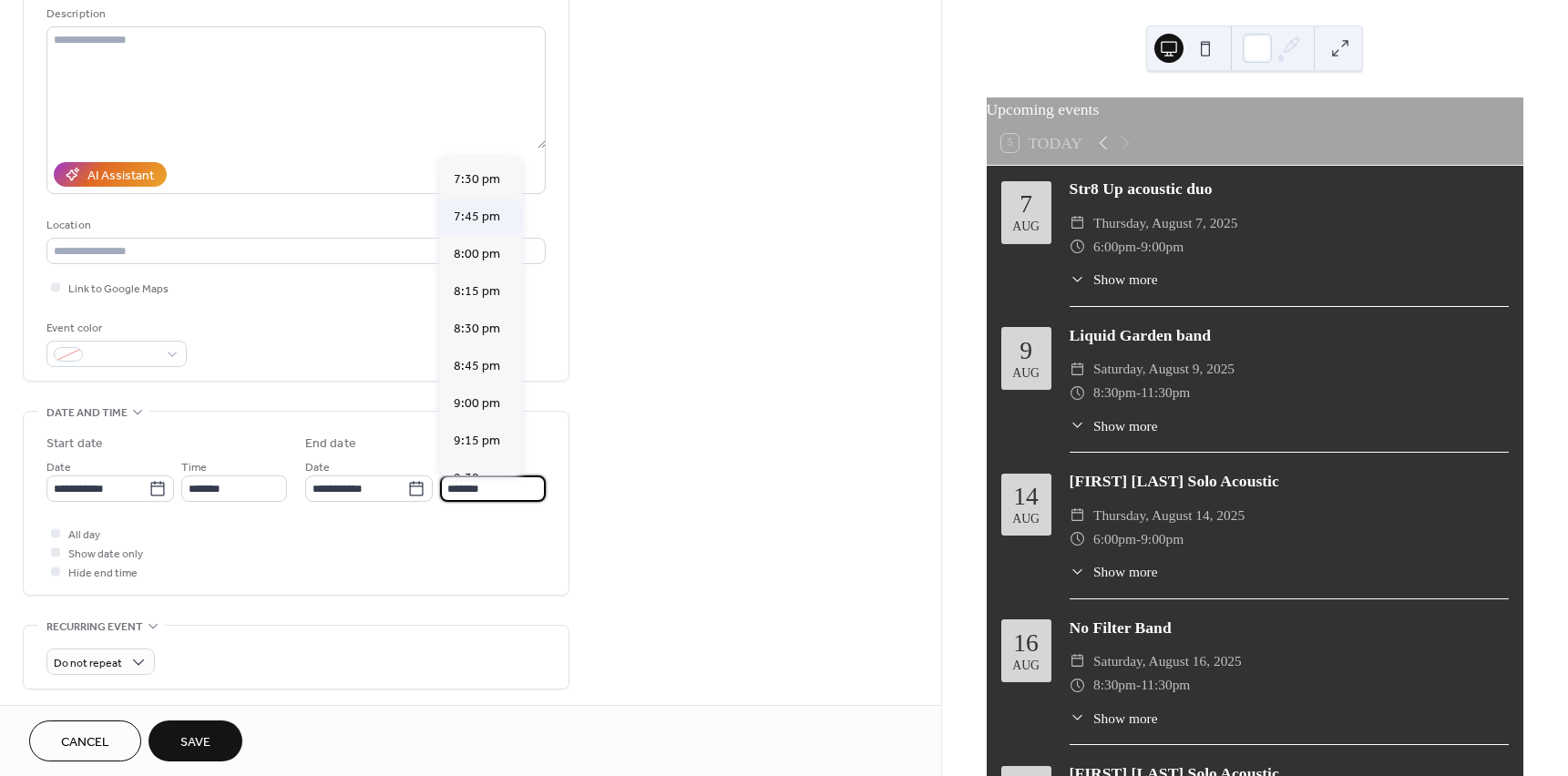 type on "*******" 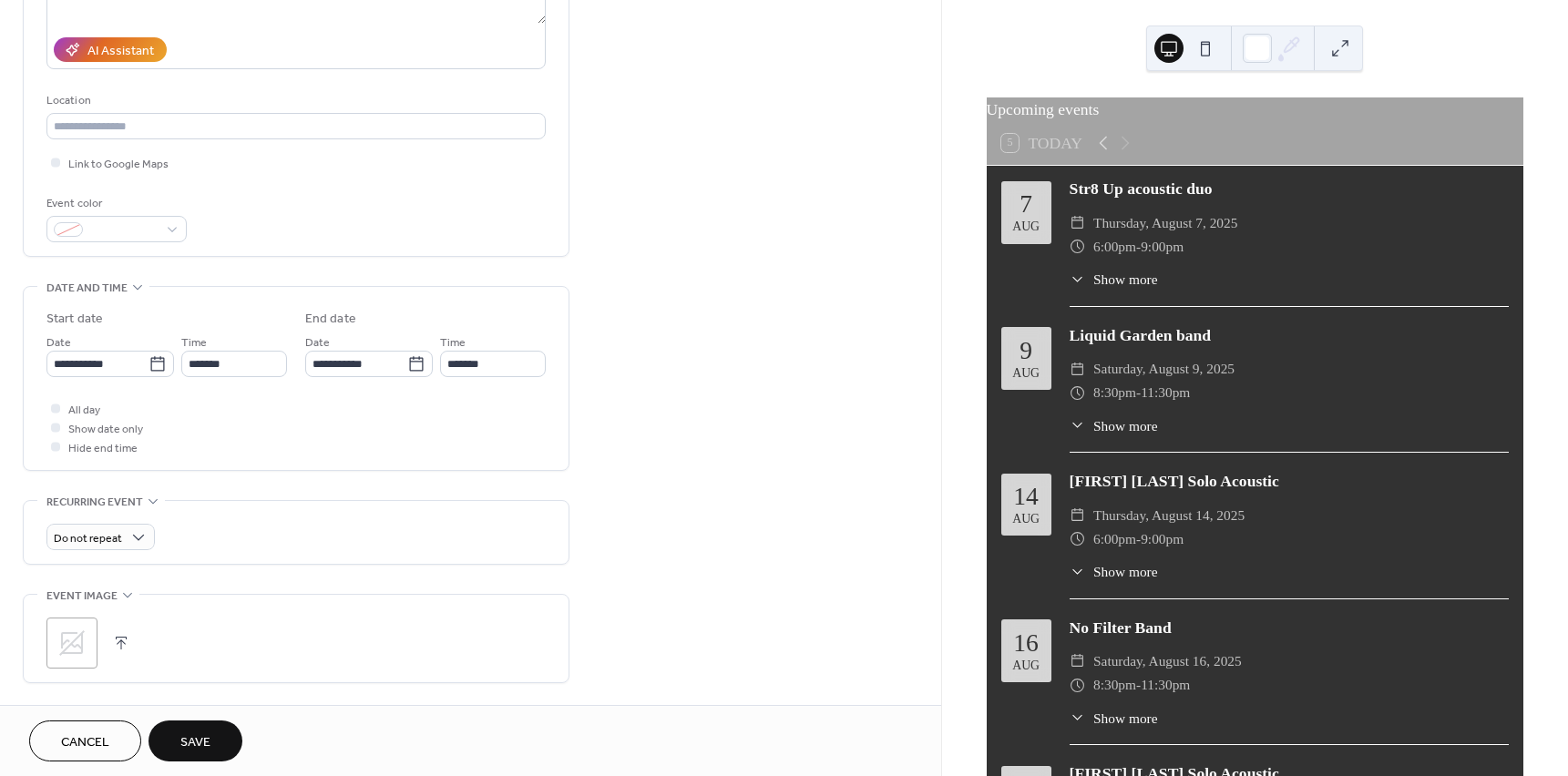 scroll, scrollTop: 364, scrollLeft: 0, axis: vertical 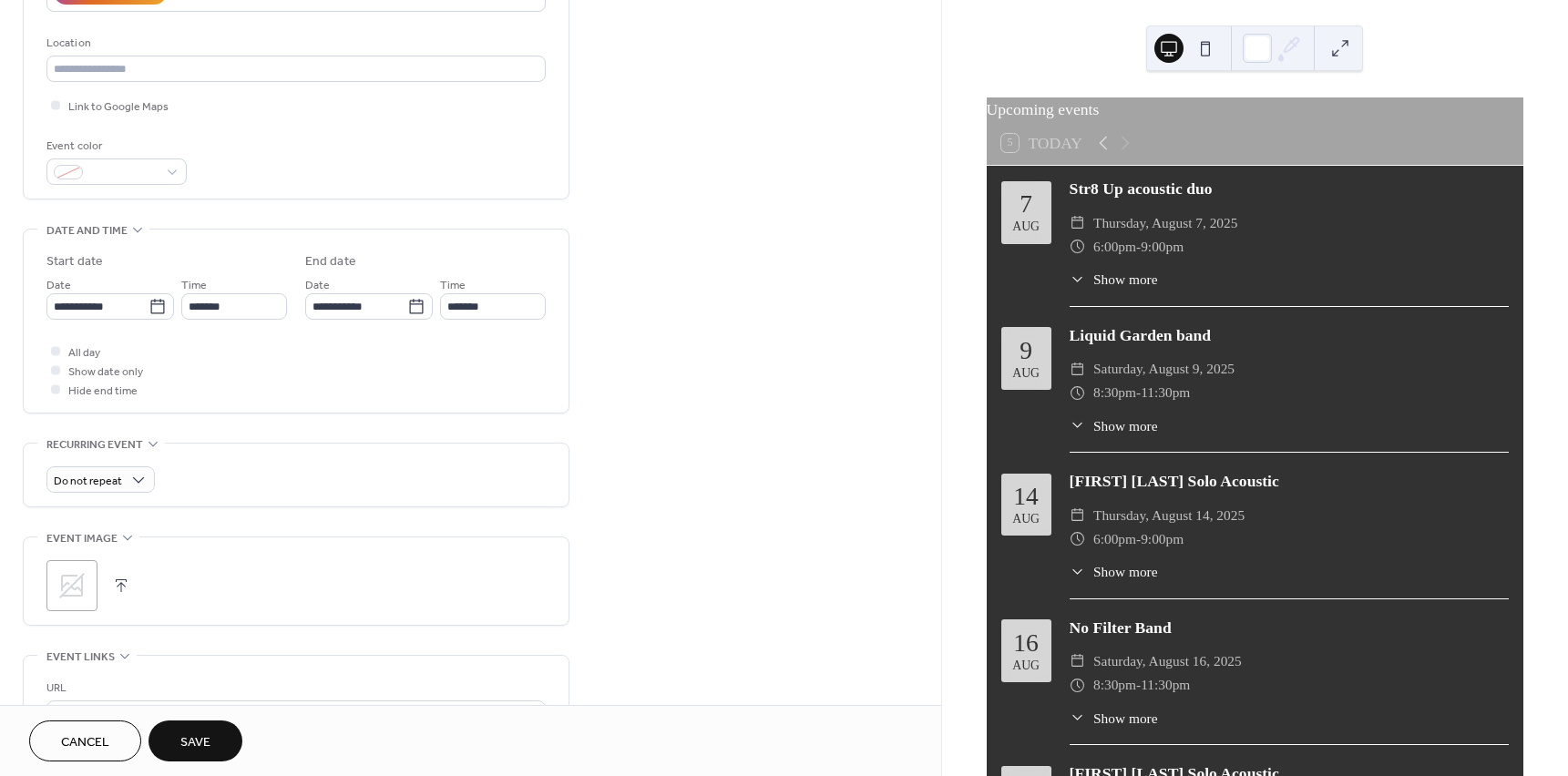 click at bounding box center (121, 586) 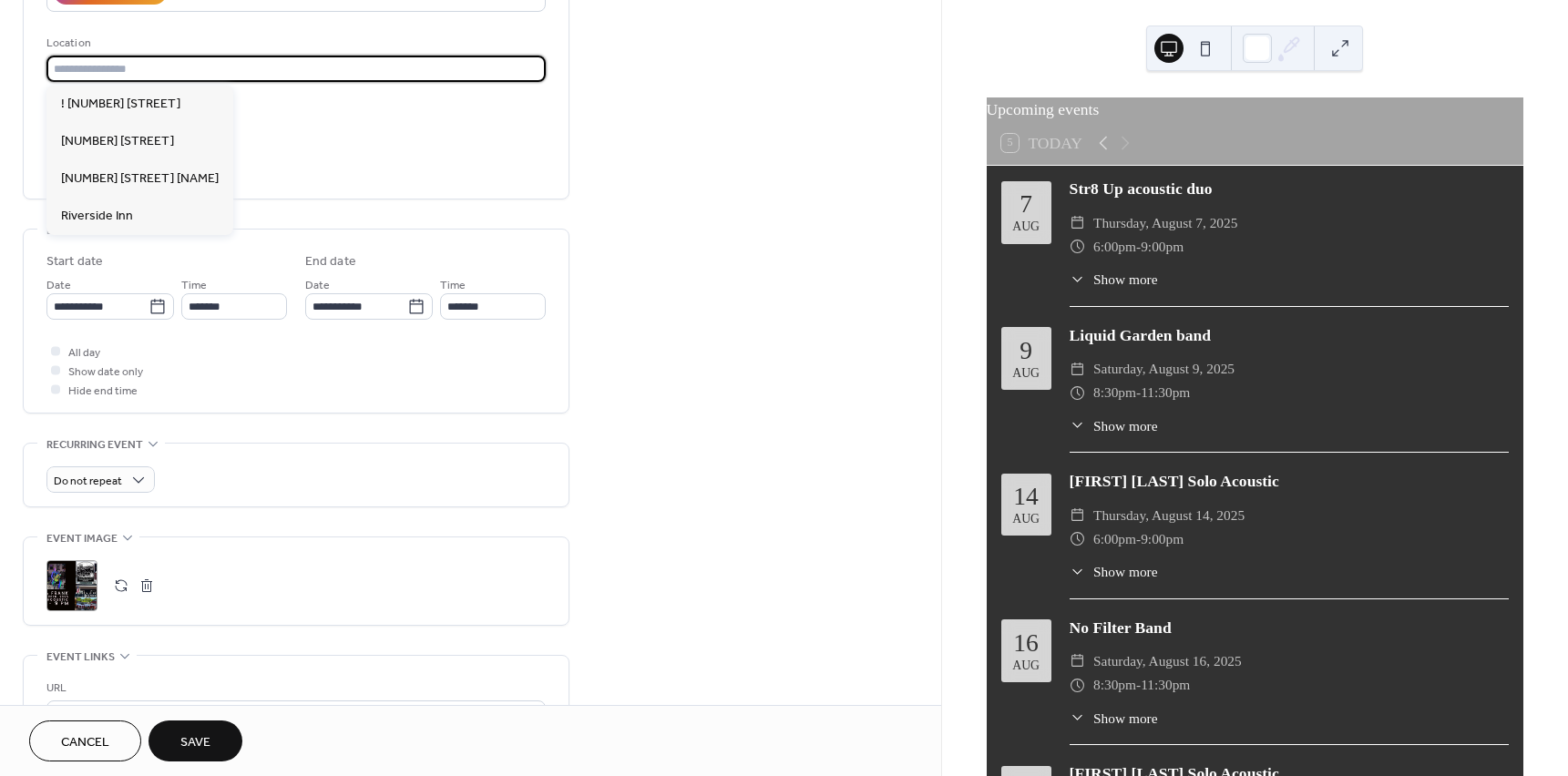 click at bounding box center (296, 68) 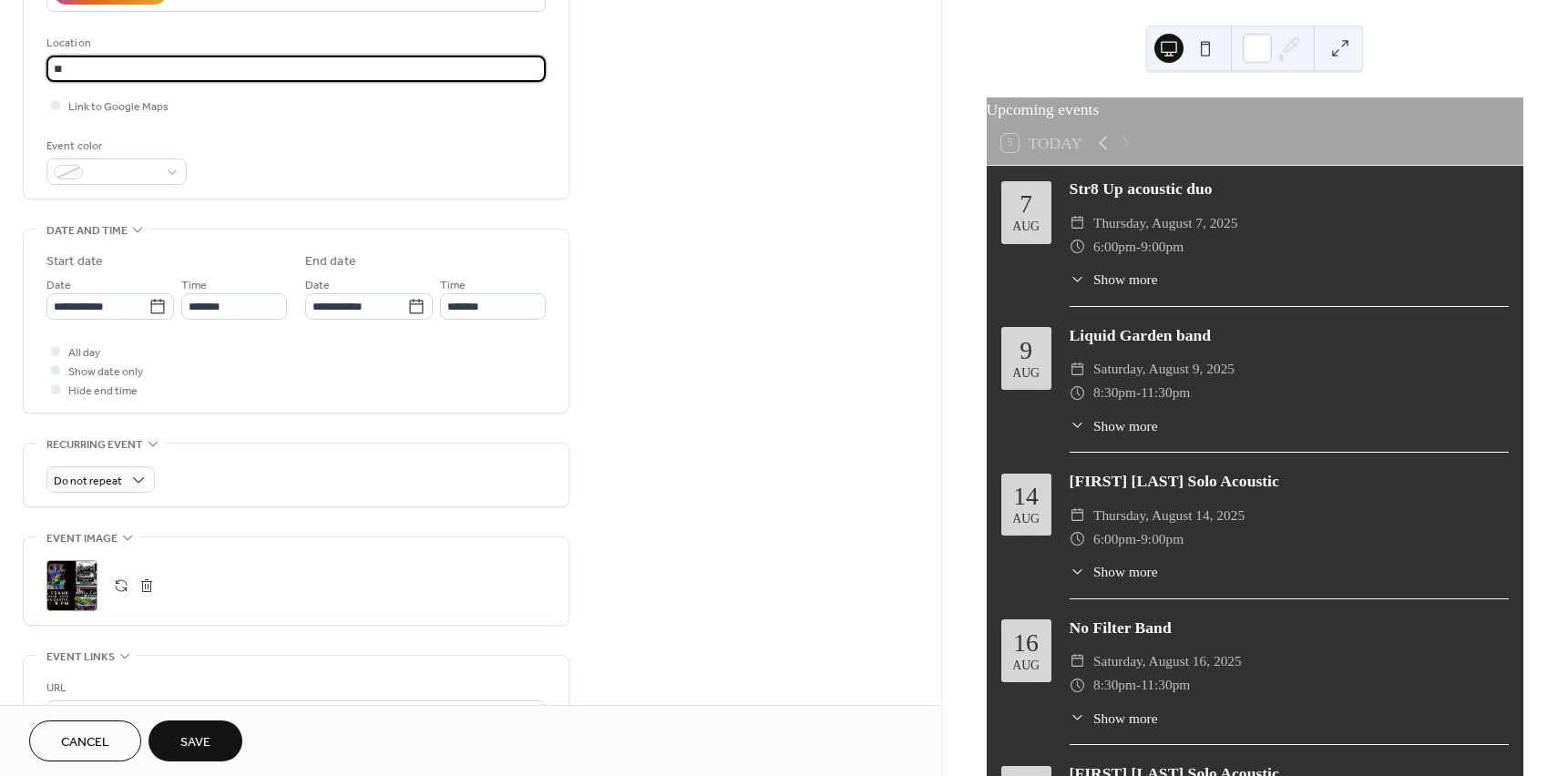 type on "***" 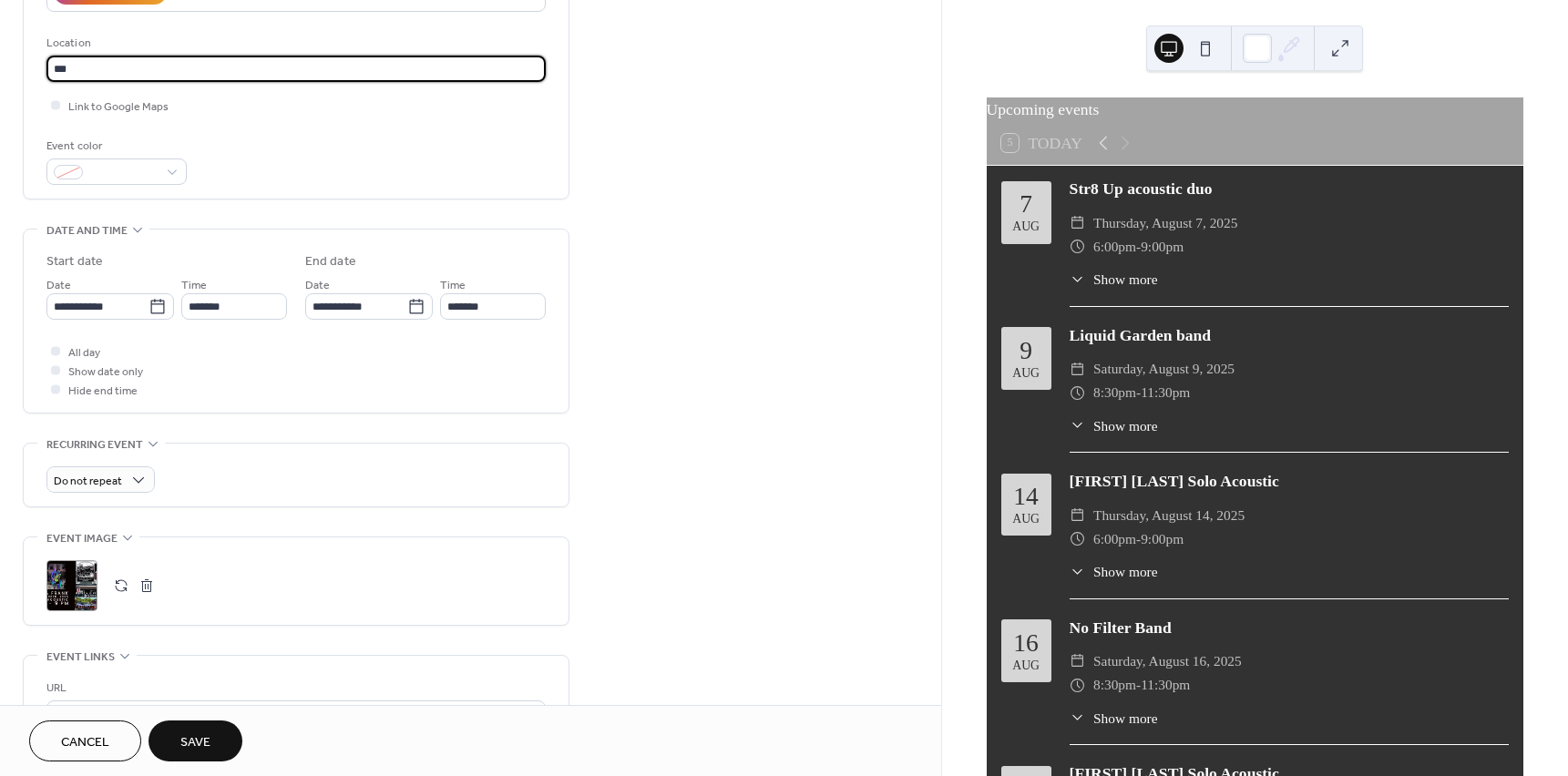 drag, startPoint x: 83, startPoint y: 68, endPoint x: -19, endPoint y: 65, distance: 102.0441 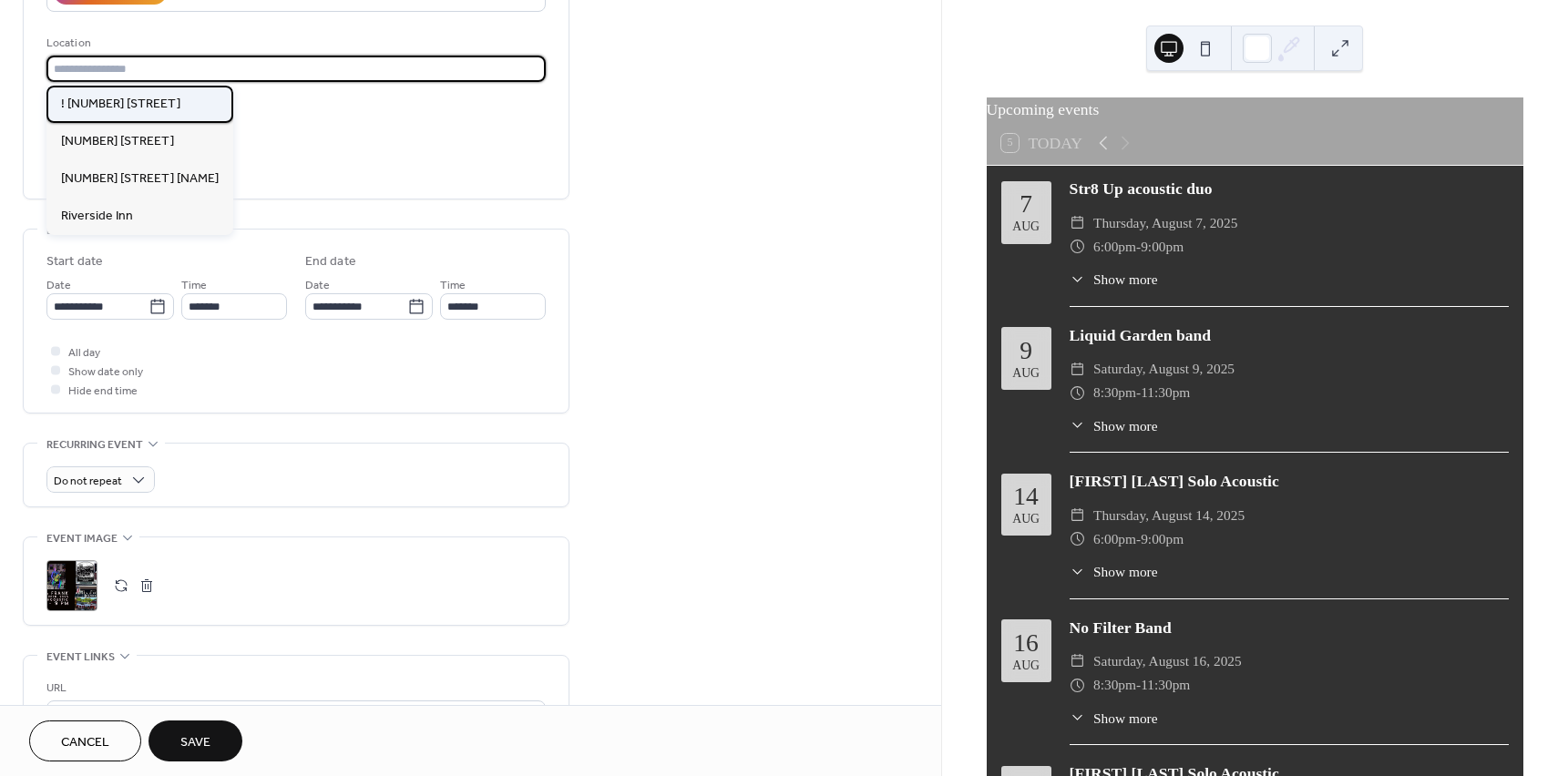 click on "! [NUMBER] [STREET]" at bounding box center (120, 104) 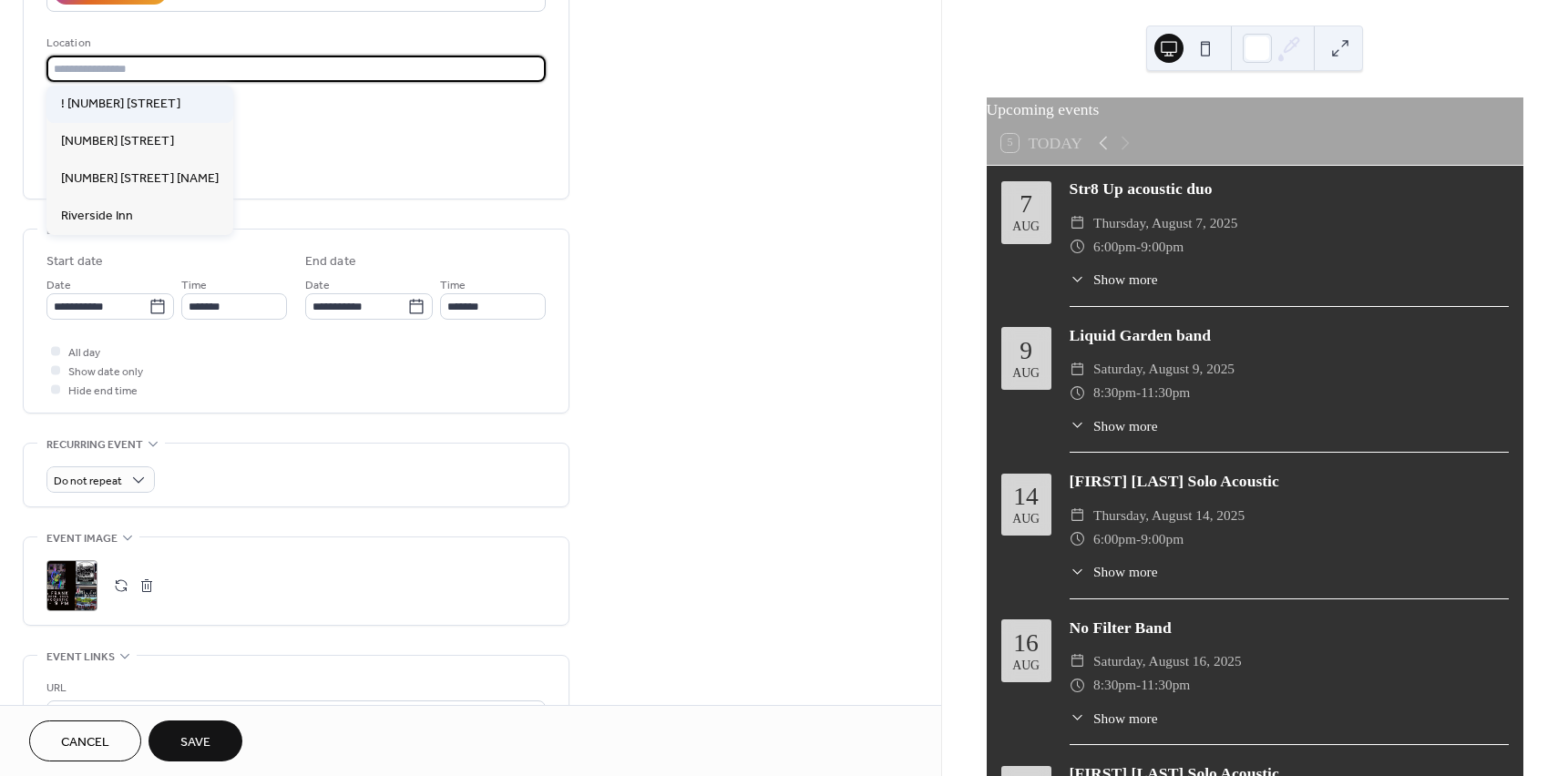 type on "**********" 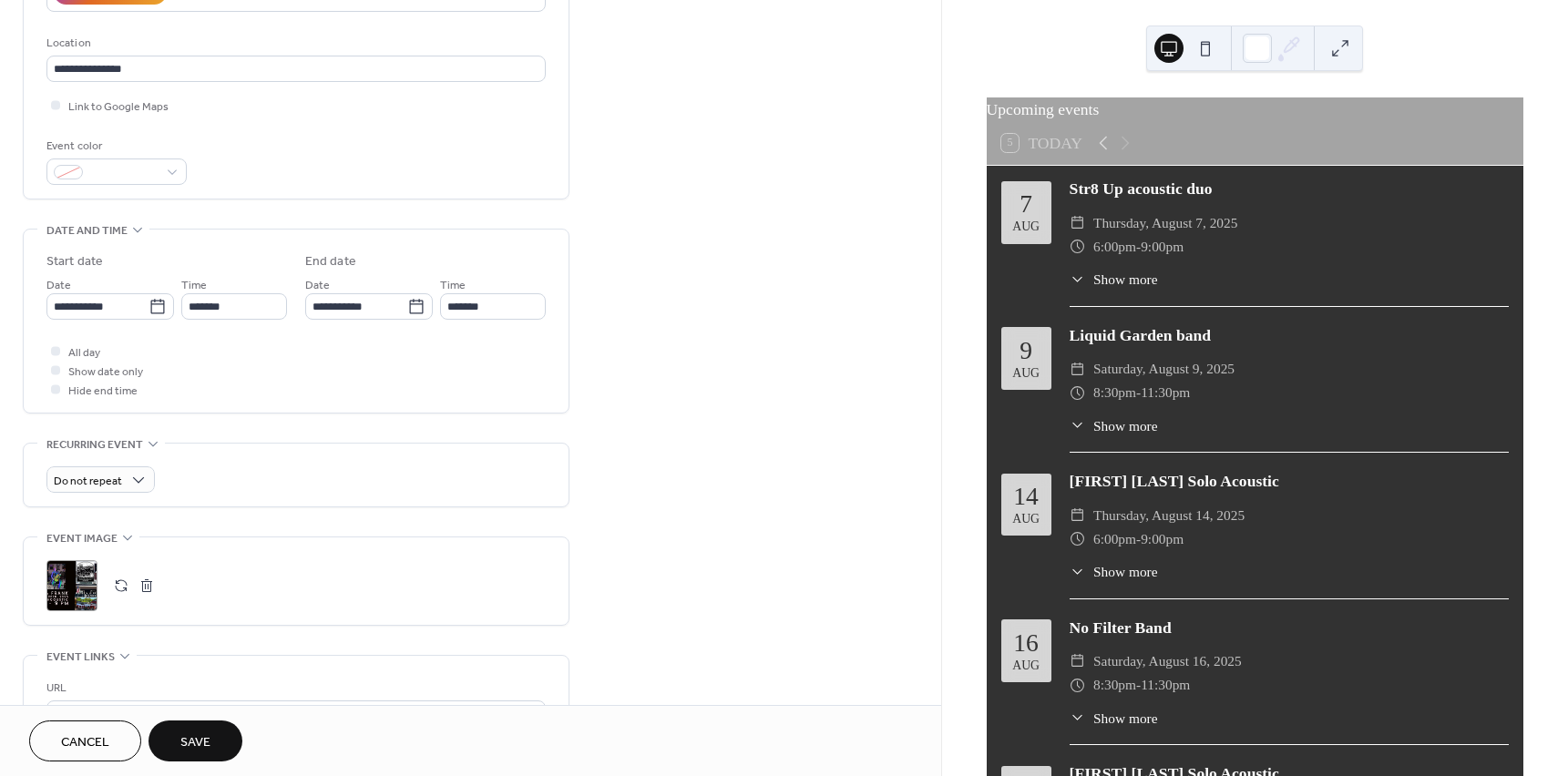 click on "Save" at bounding box center (195, 740) 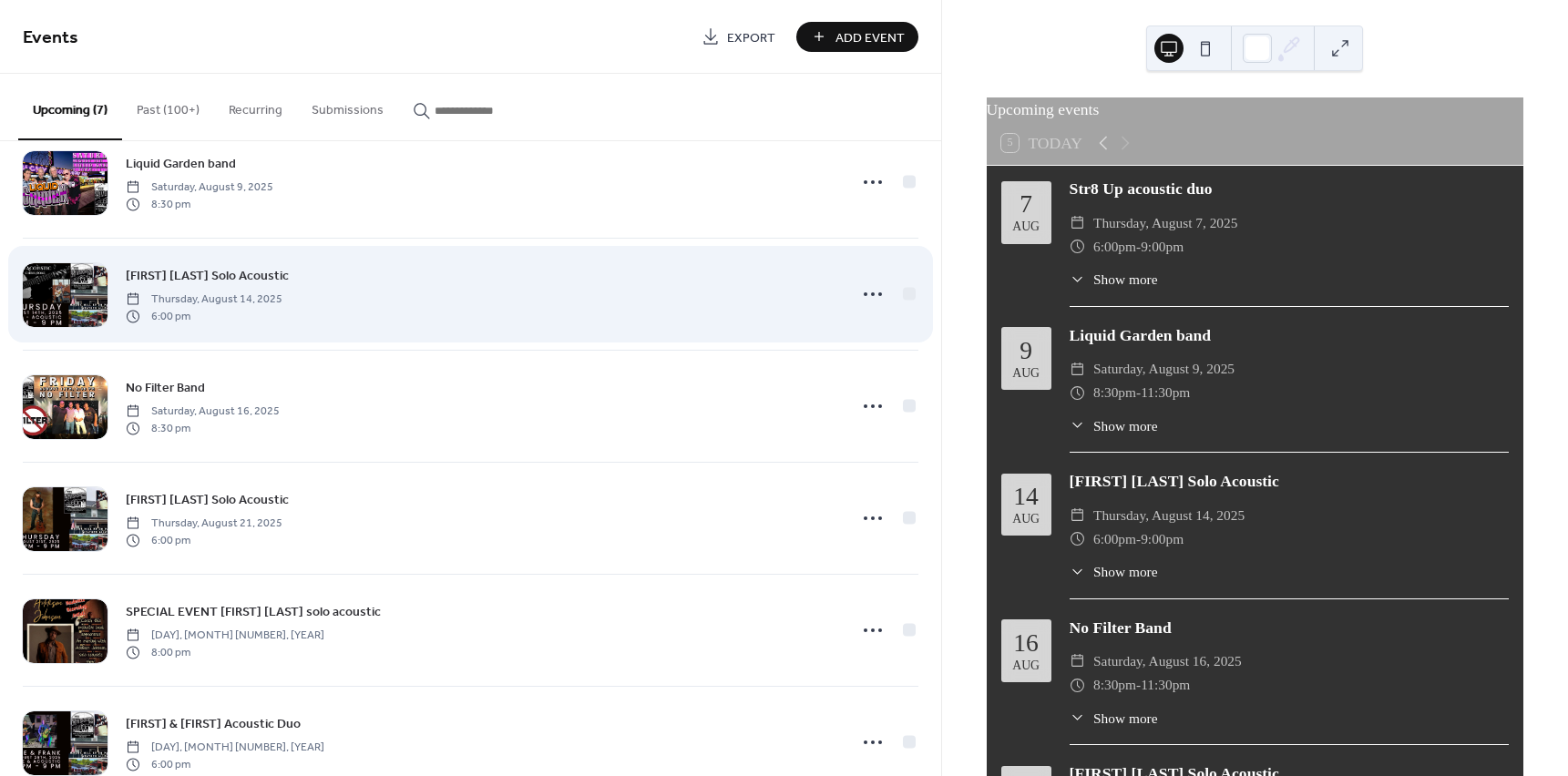 scroll, scrollTop: 203, scrollLeft: 0, axis: vertical 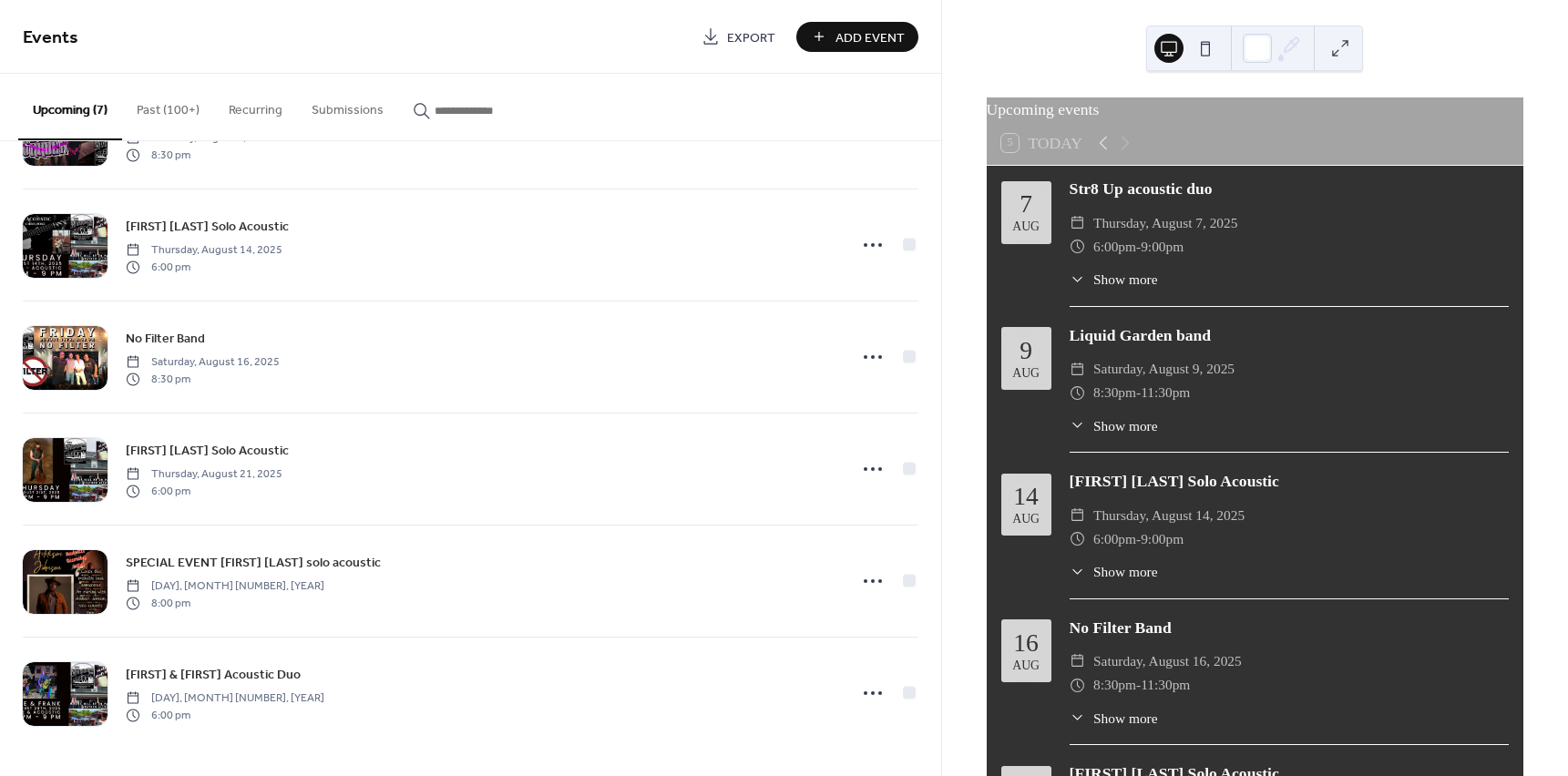 click on "Add Event" at bounding box center (870, 37) 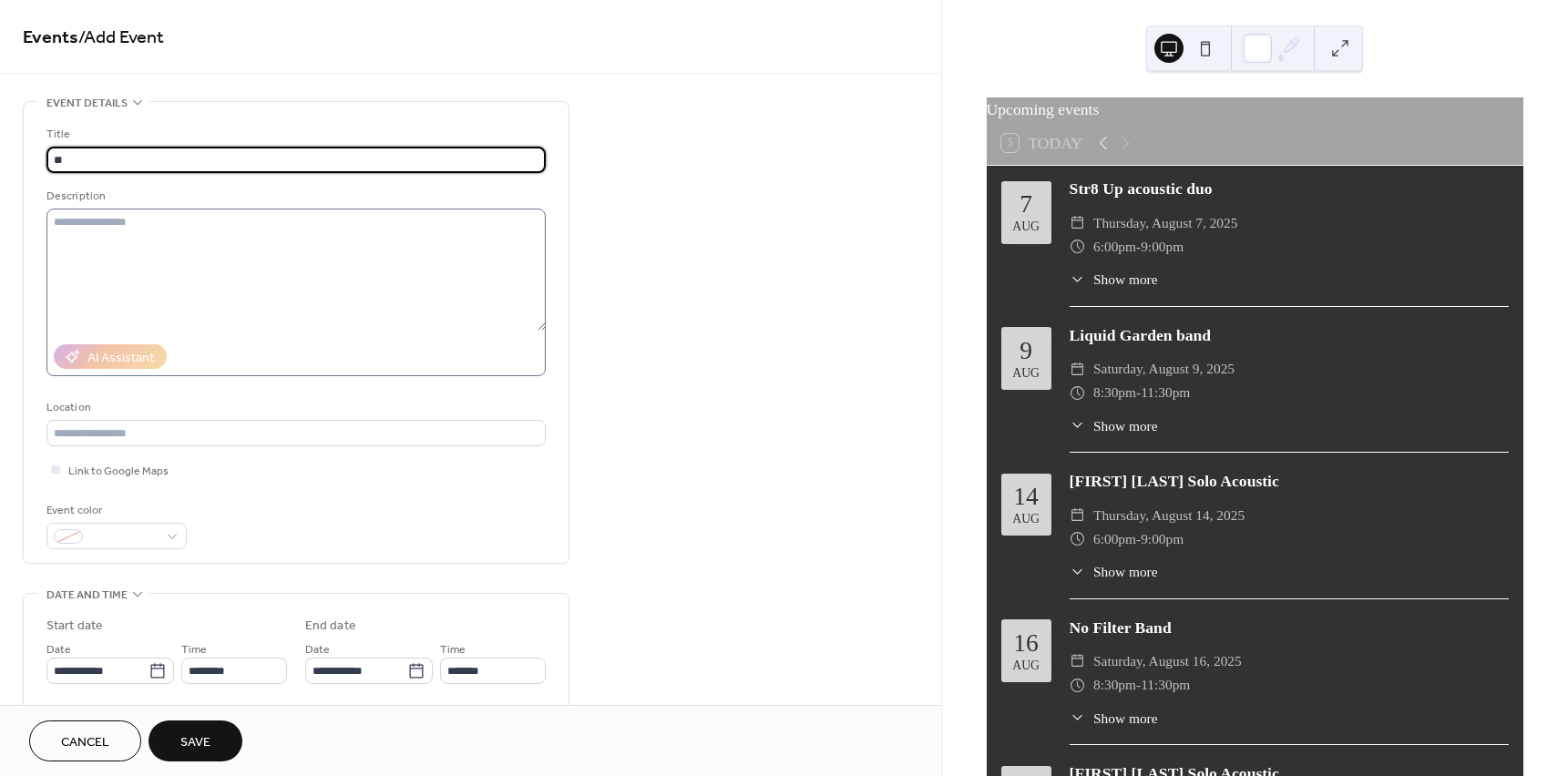 type on "**********" 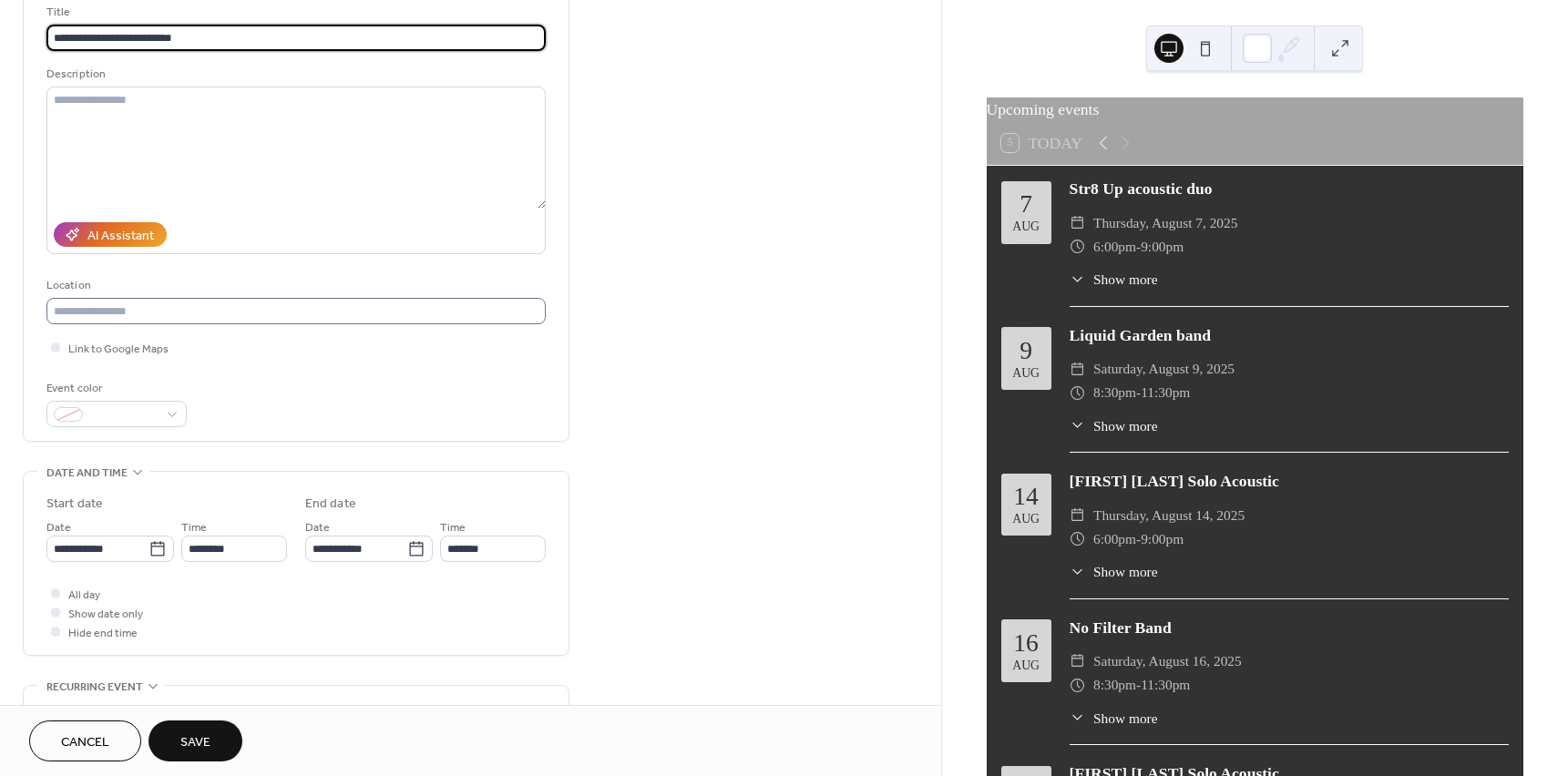 scroll, scrollTop: 182, scrollLeft: 0, axis: vertical 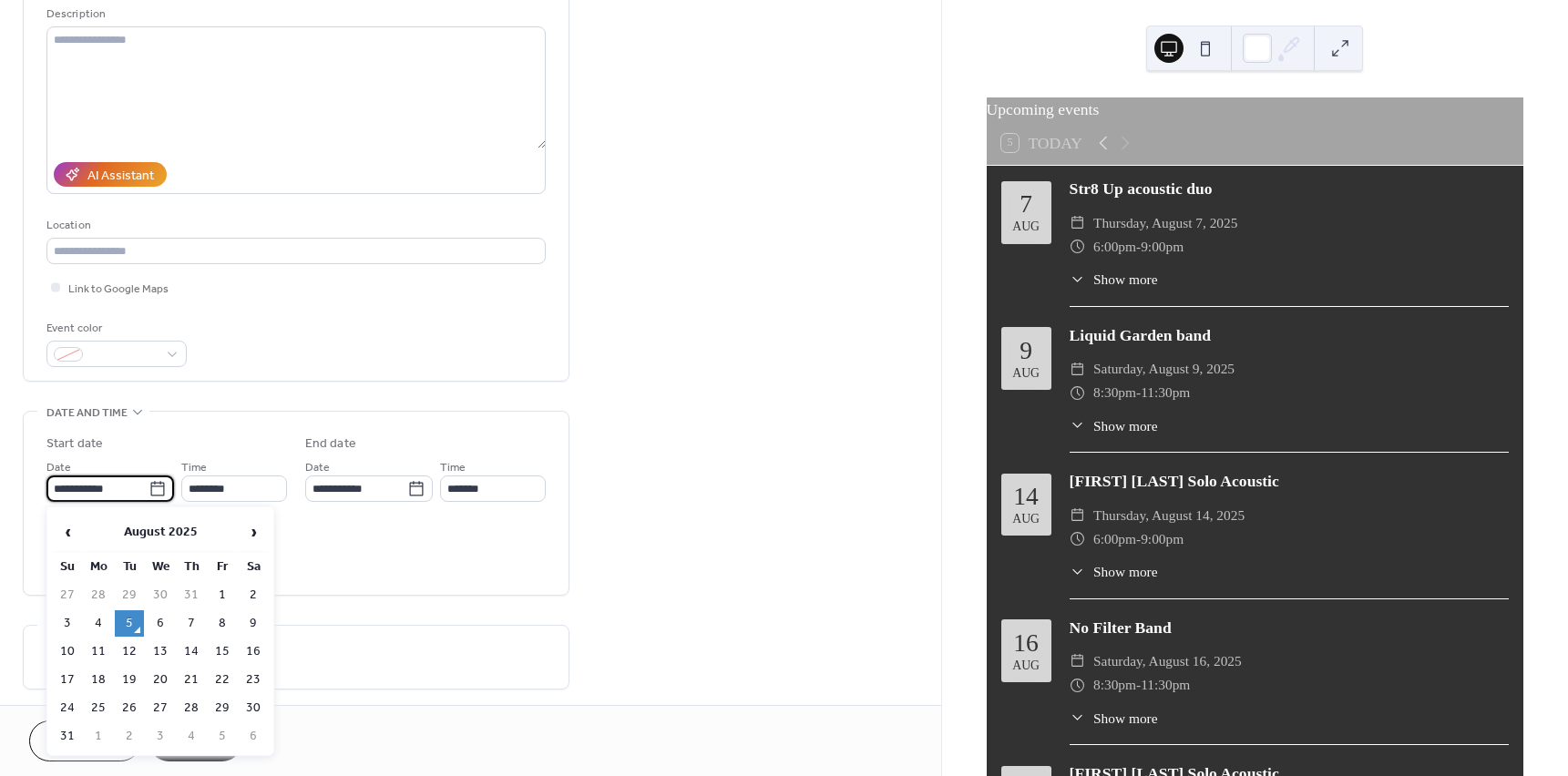 drag, startPoint x: 137, startPoint y: 487, endPoint x: 44, endPoint y: 487, distance: 93 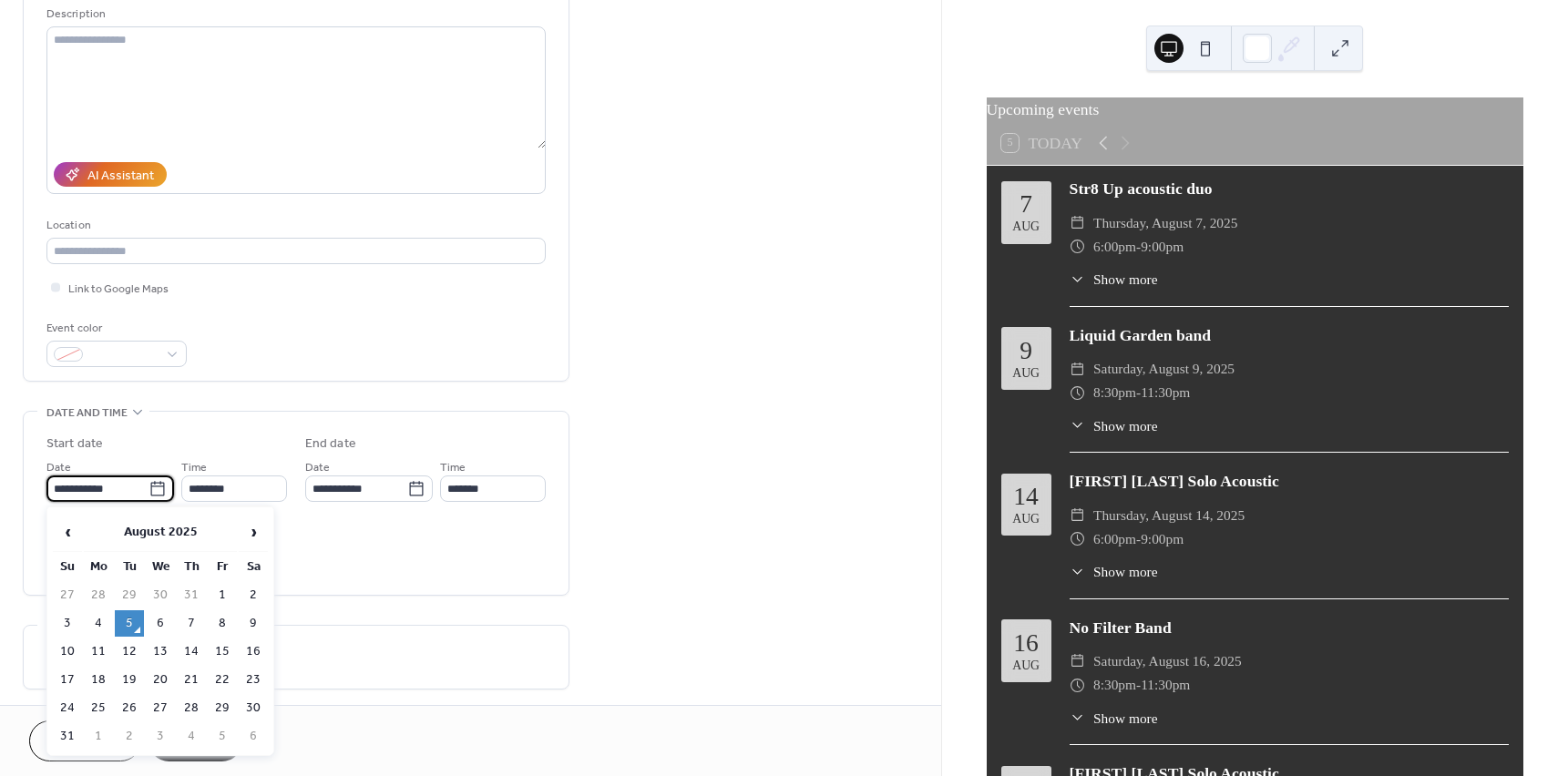click on "**********" at bounding box center (296, 503) 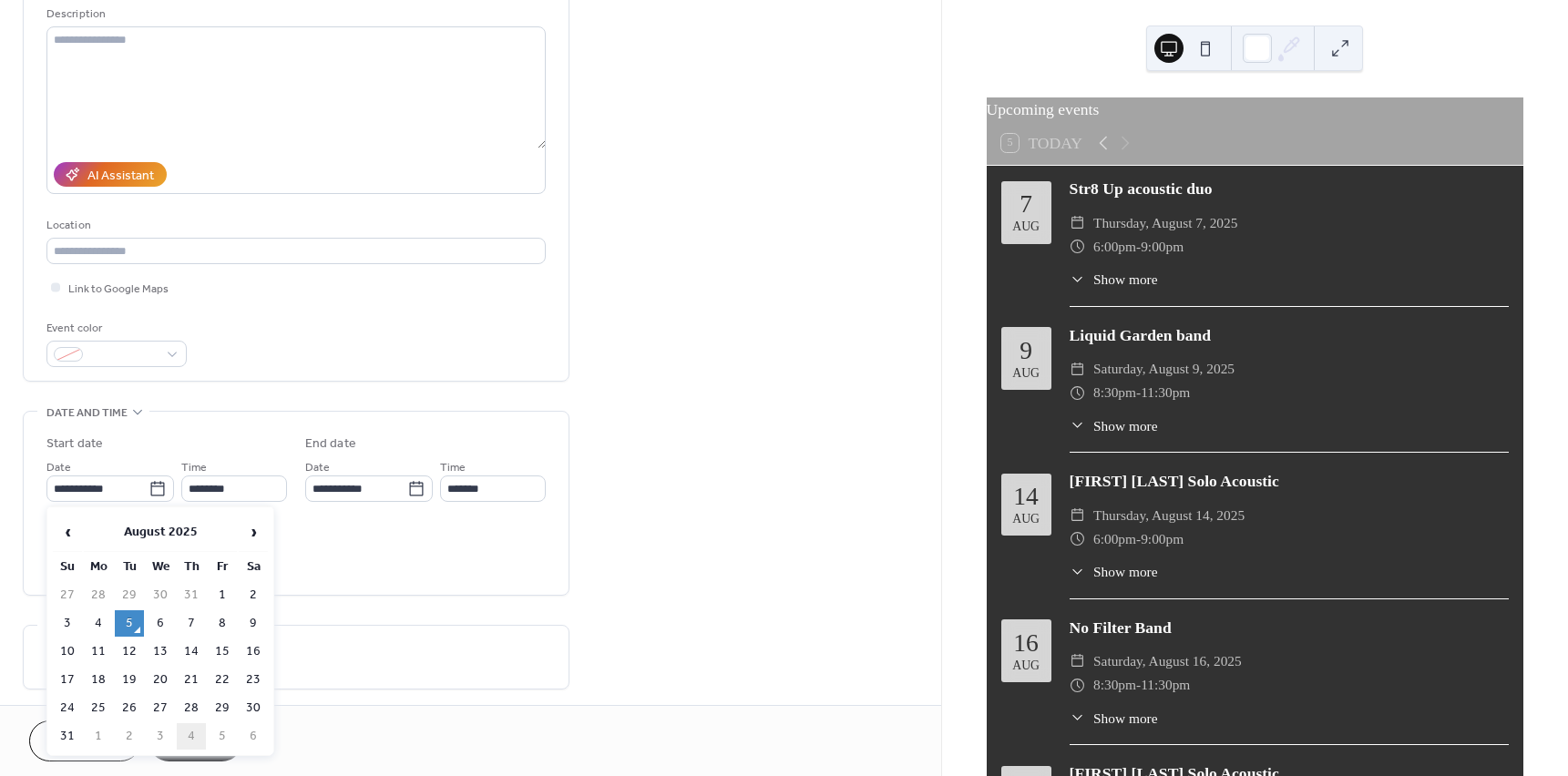 click on "4" at bounding box center (191, 736) 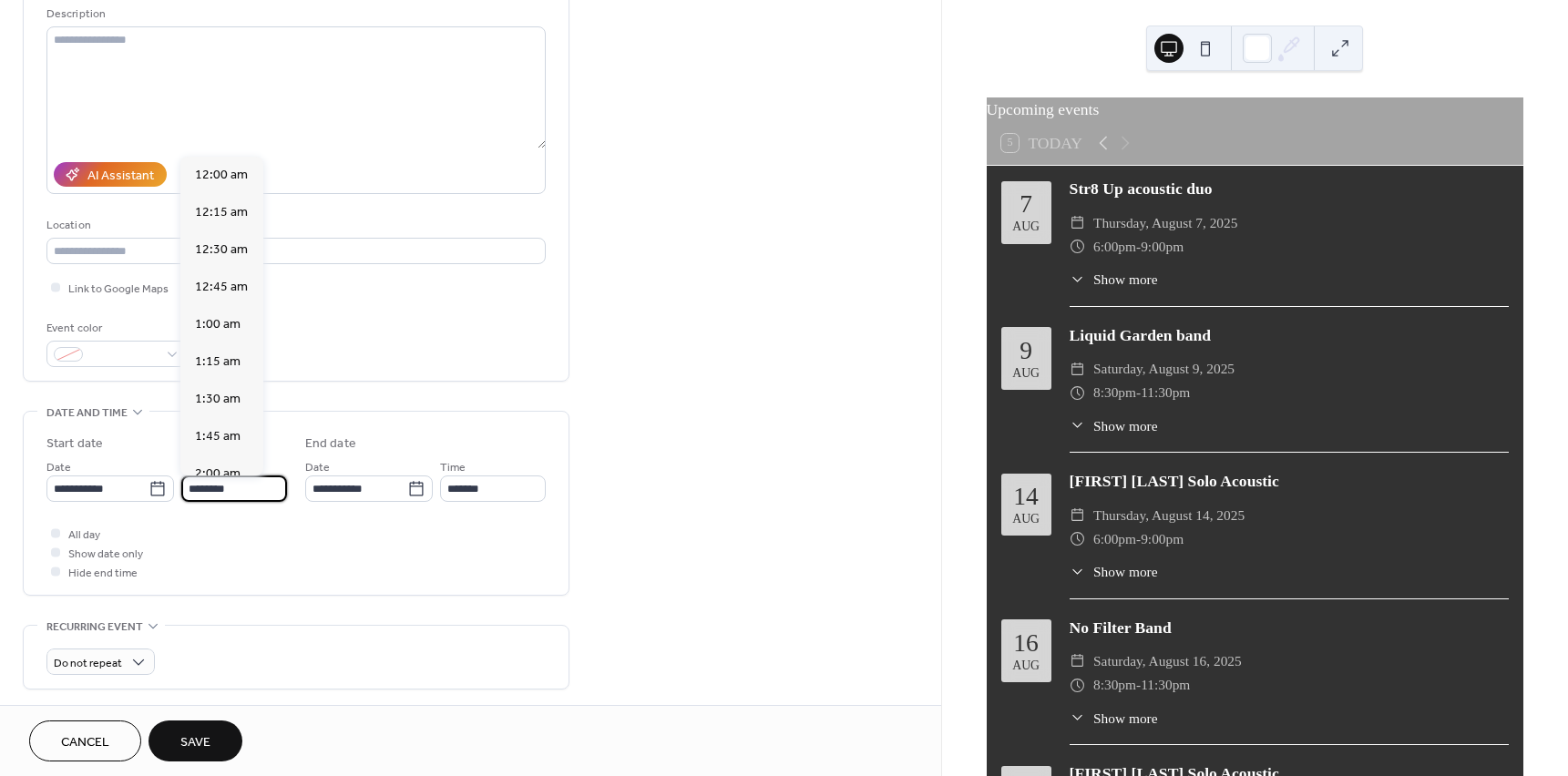 scroll, scrollTop: 1792, scrollLeft: 0, axis: vertical 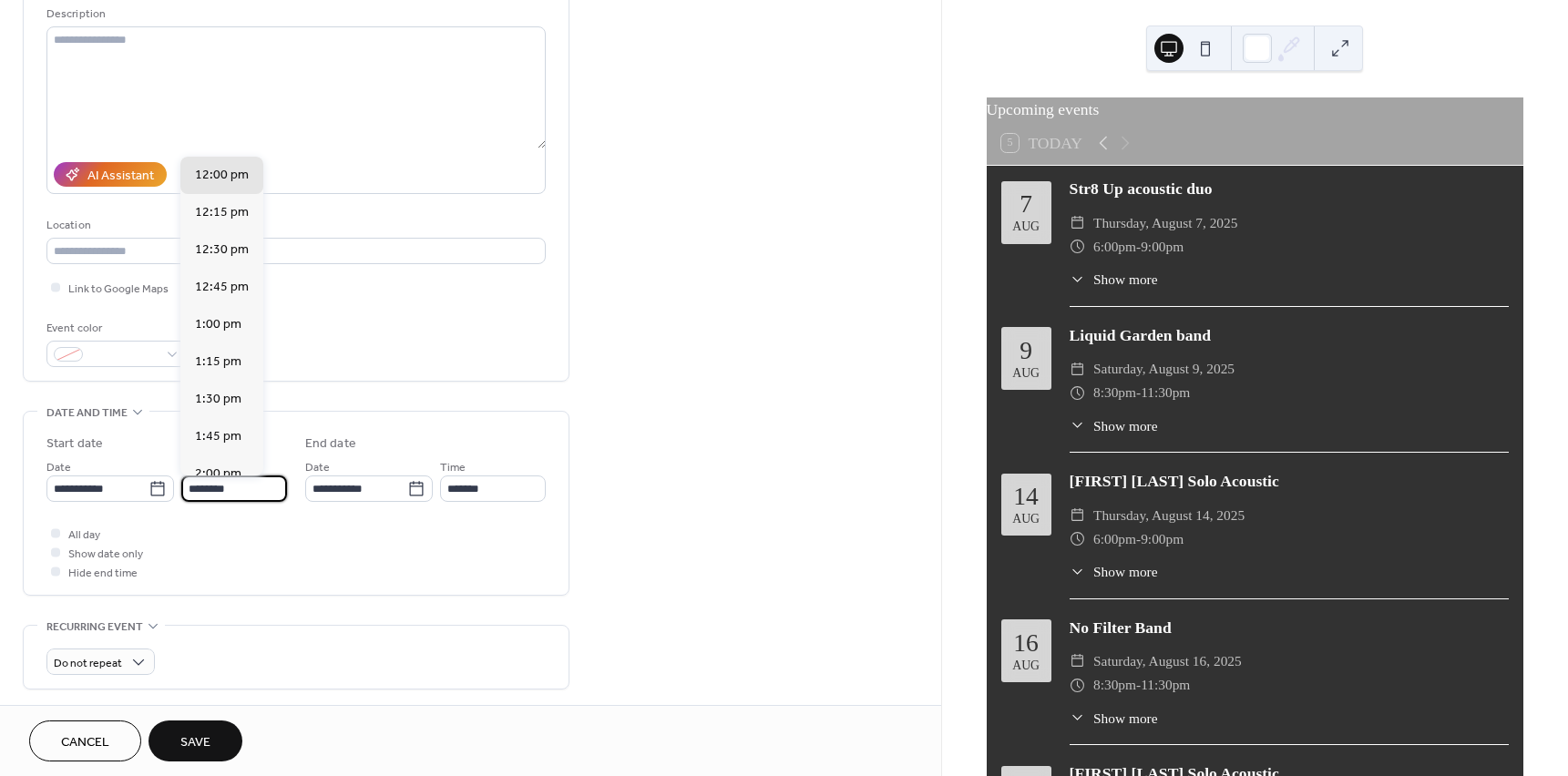 click on "********" at bounding box center (234, 488) 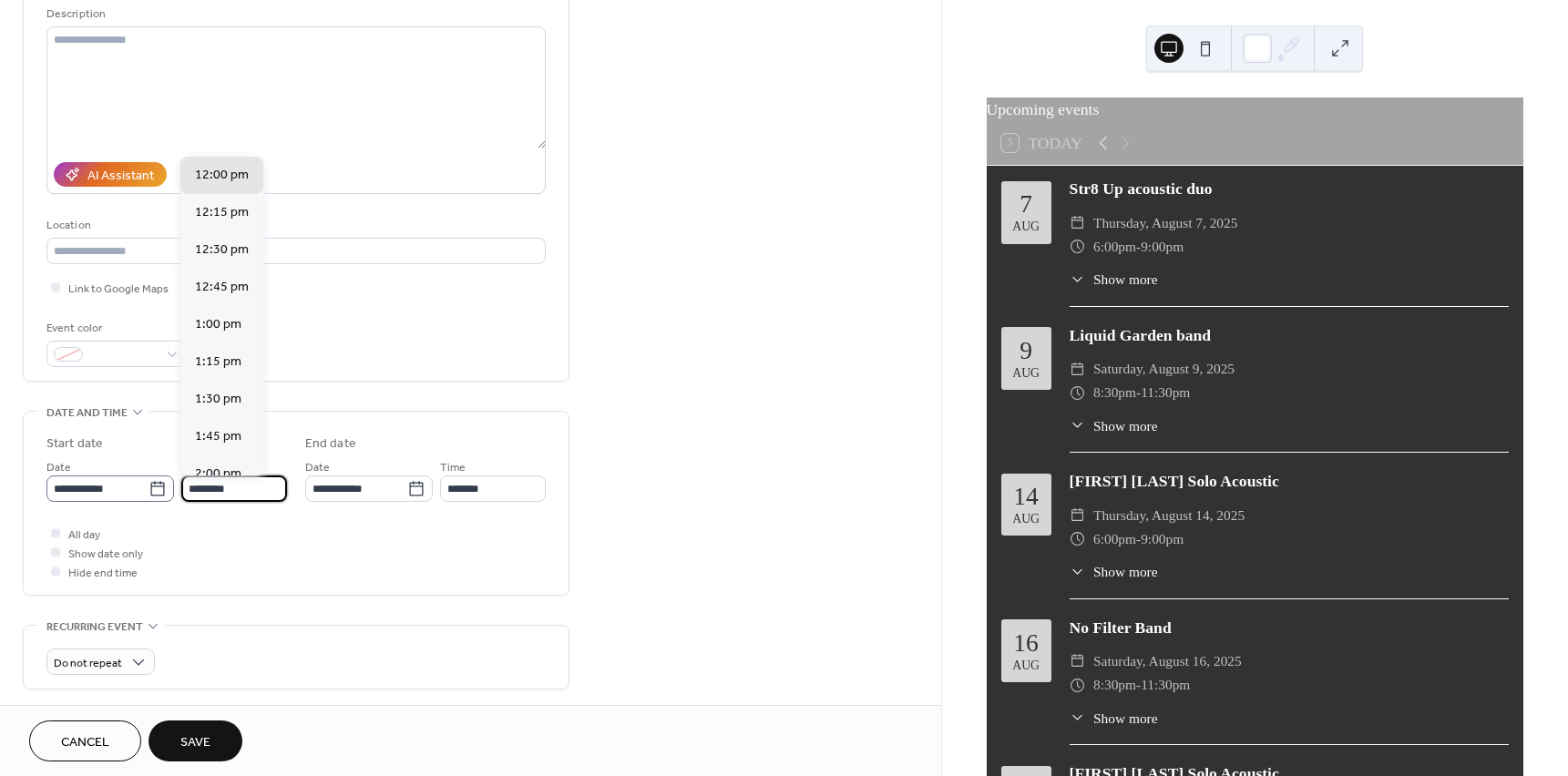 drag, startPoint x: 251, startPoint y: 488, endPoint x: 171, endPoint y: 488, distance: 80 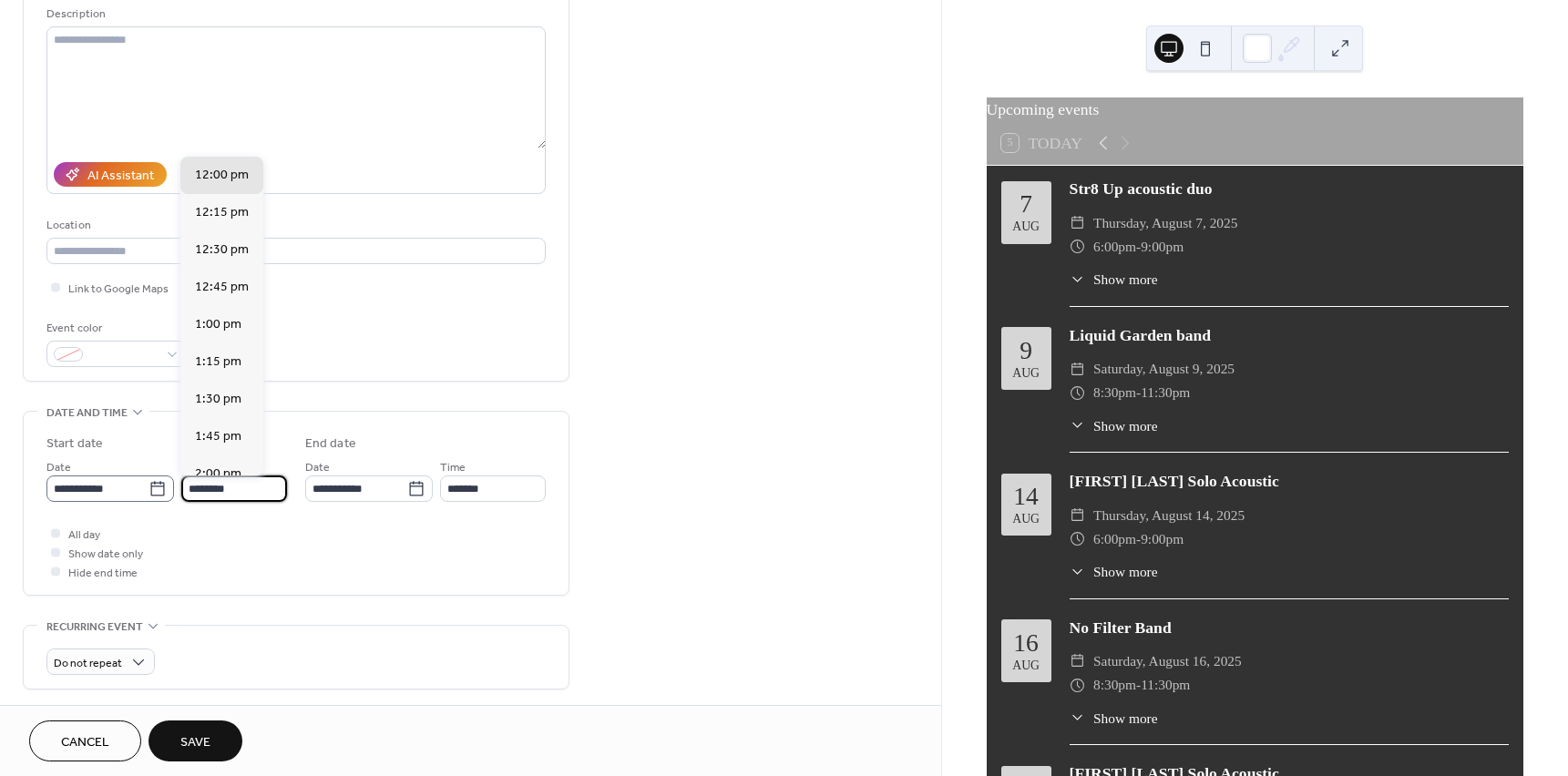 click on "**********" at bounding box center [167, 479] 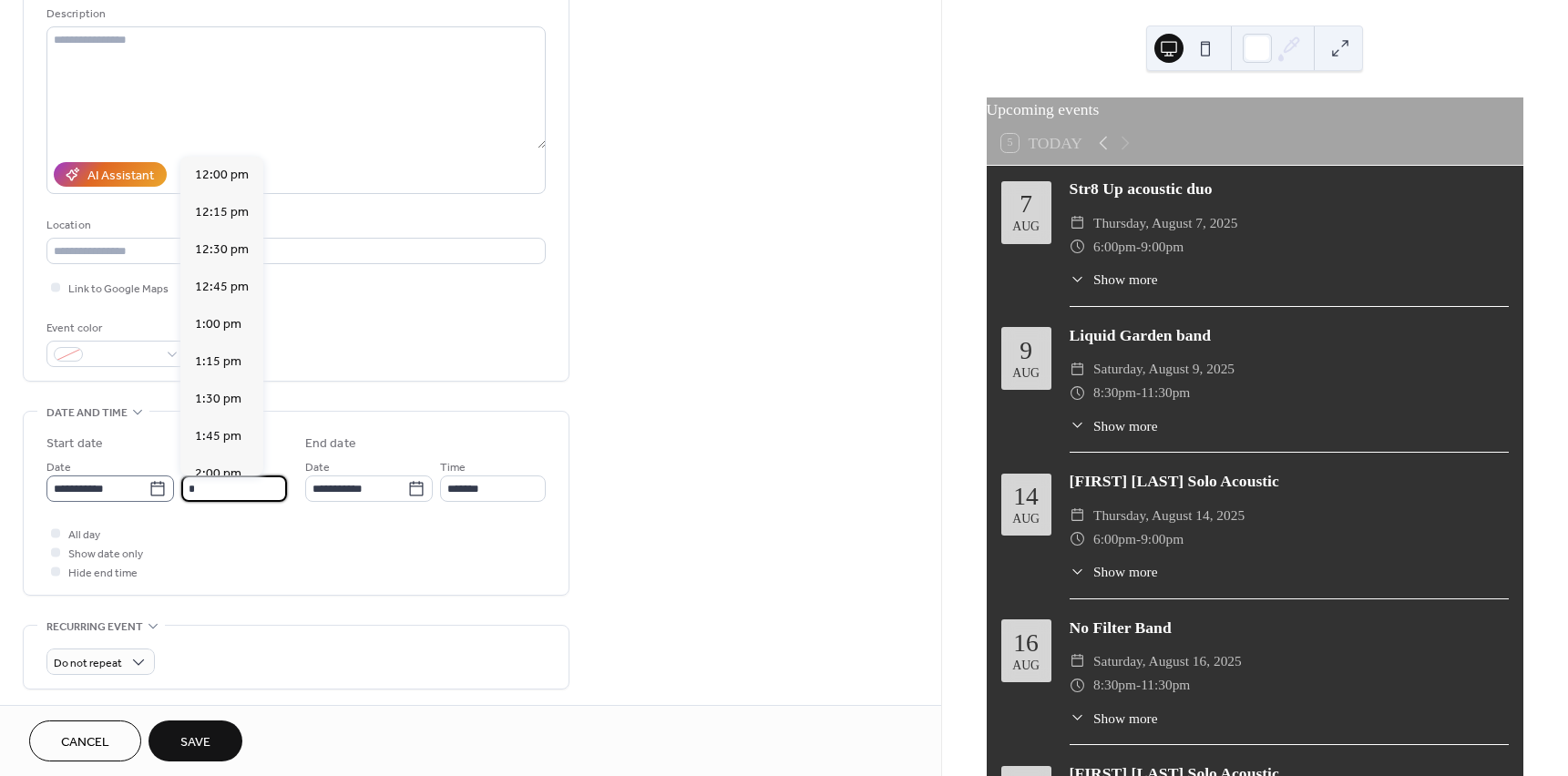 scroll, scrollTop: 896, scrollLeft: 0, axis: vertical 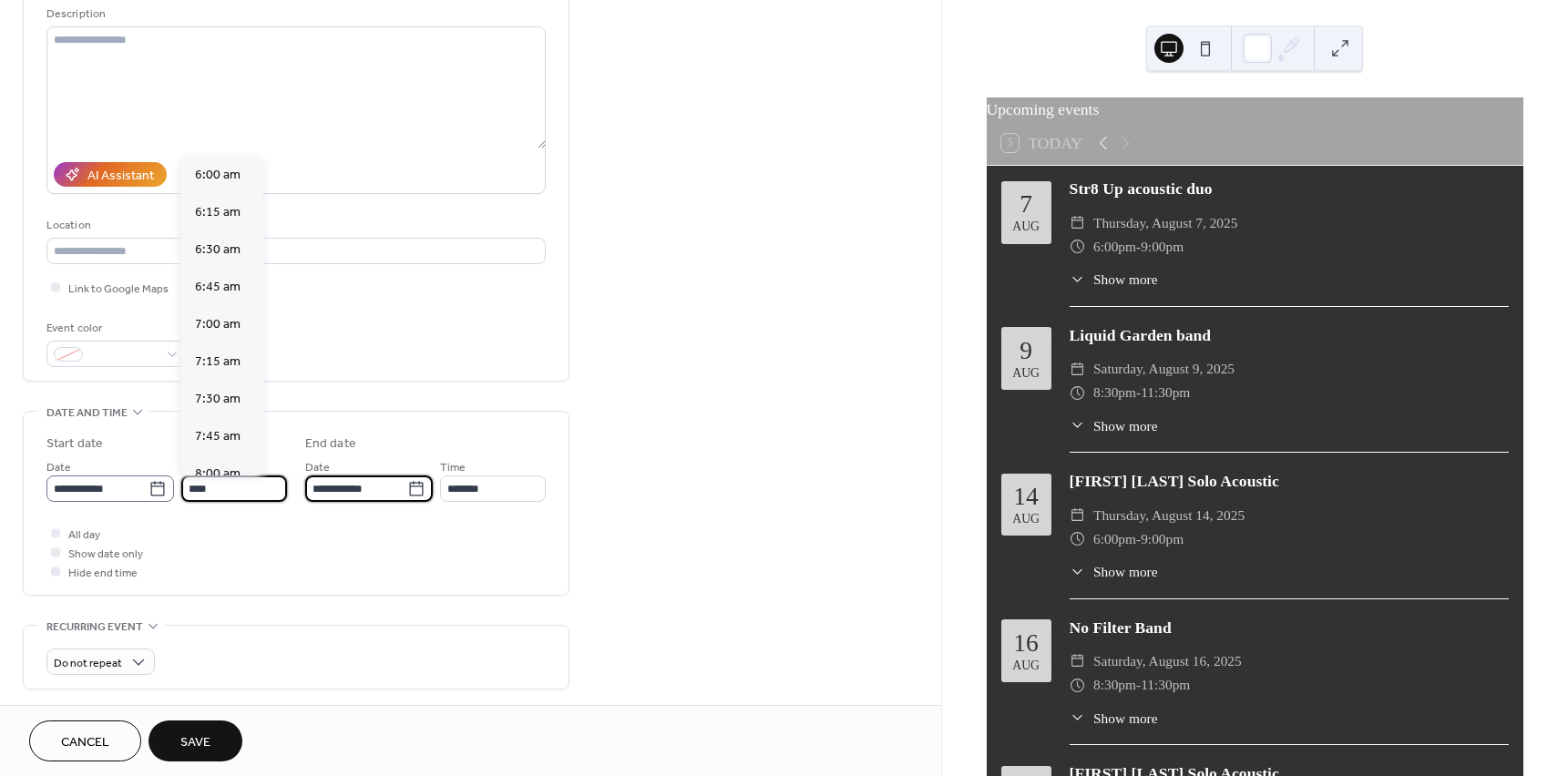 type on "*******" 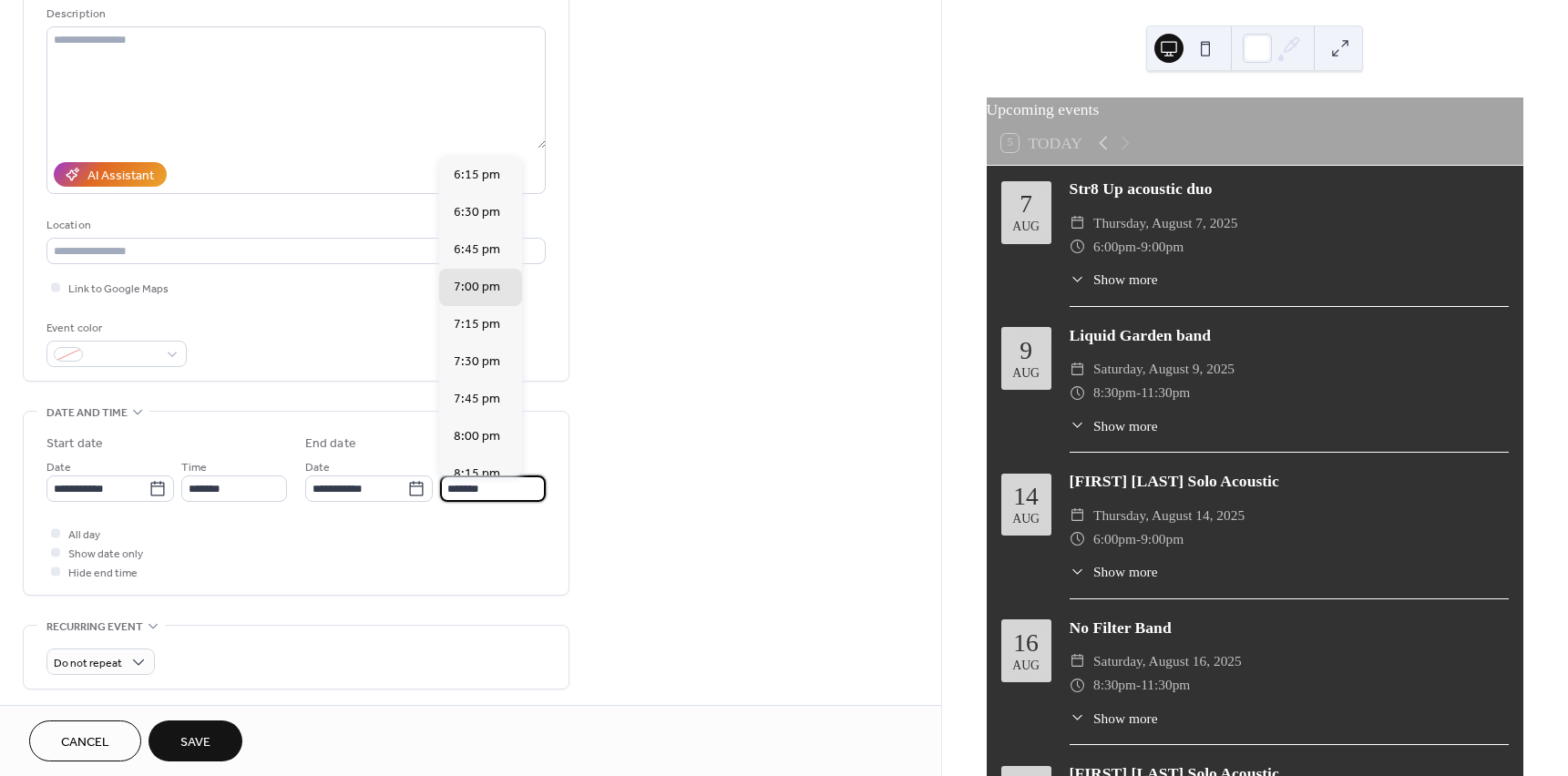 click on "*******" at bounding box center [493, 488] 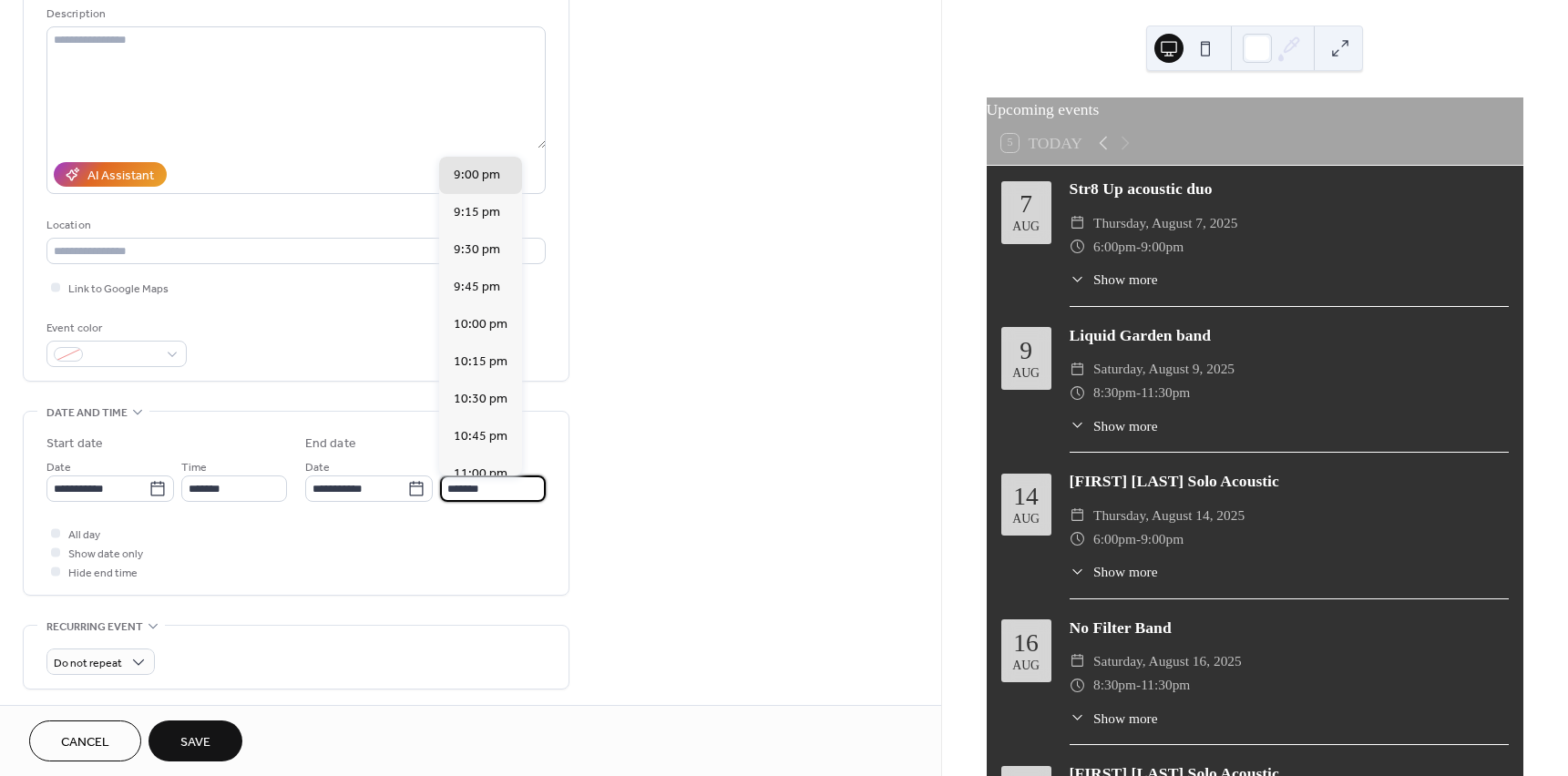 scroll, scrollTop: 1, scrollLeft: 0, axis: vertical 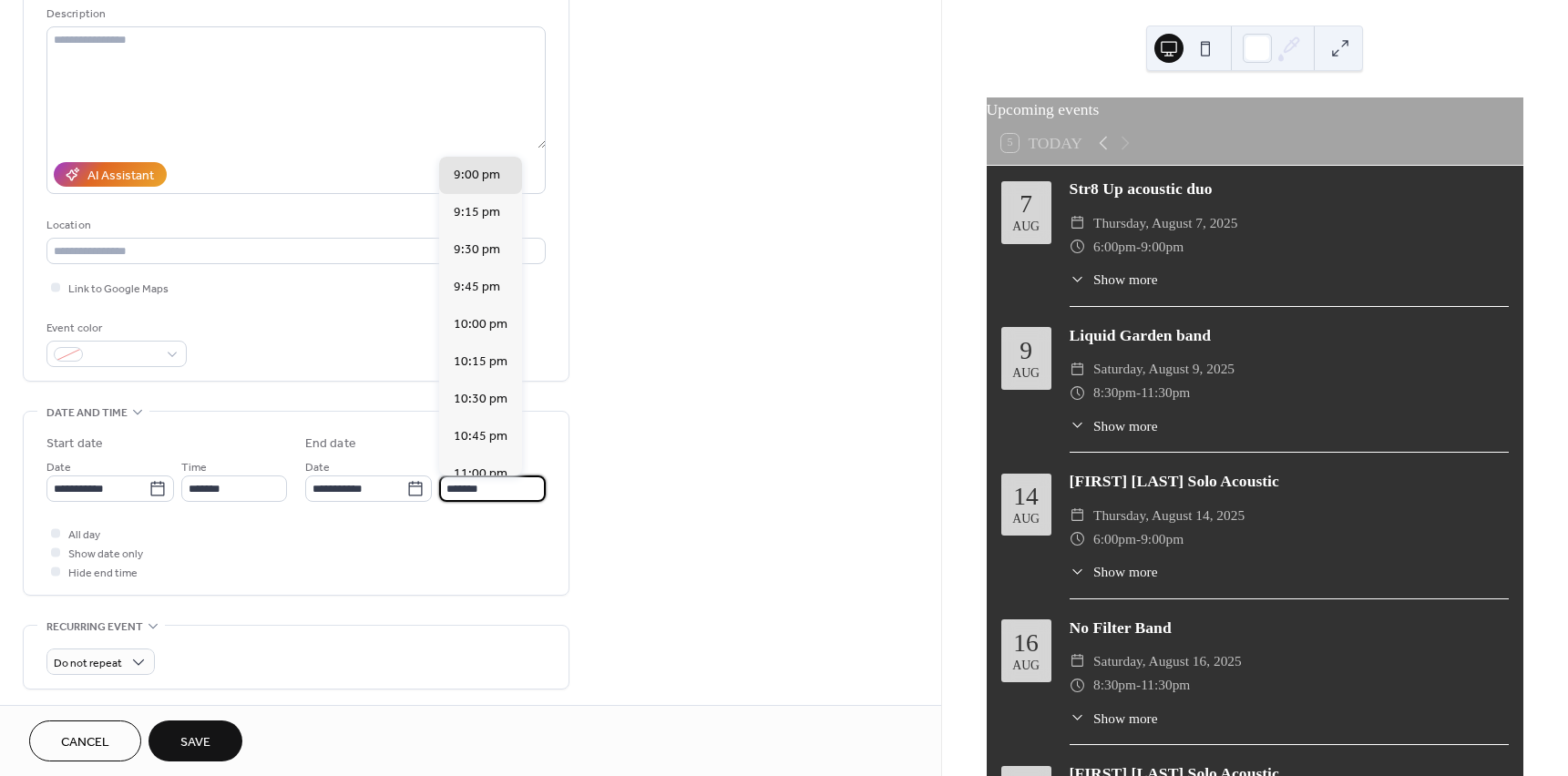 type on "*******" 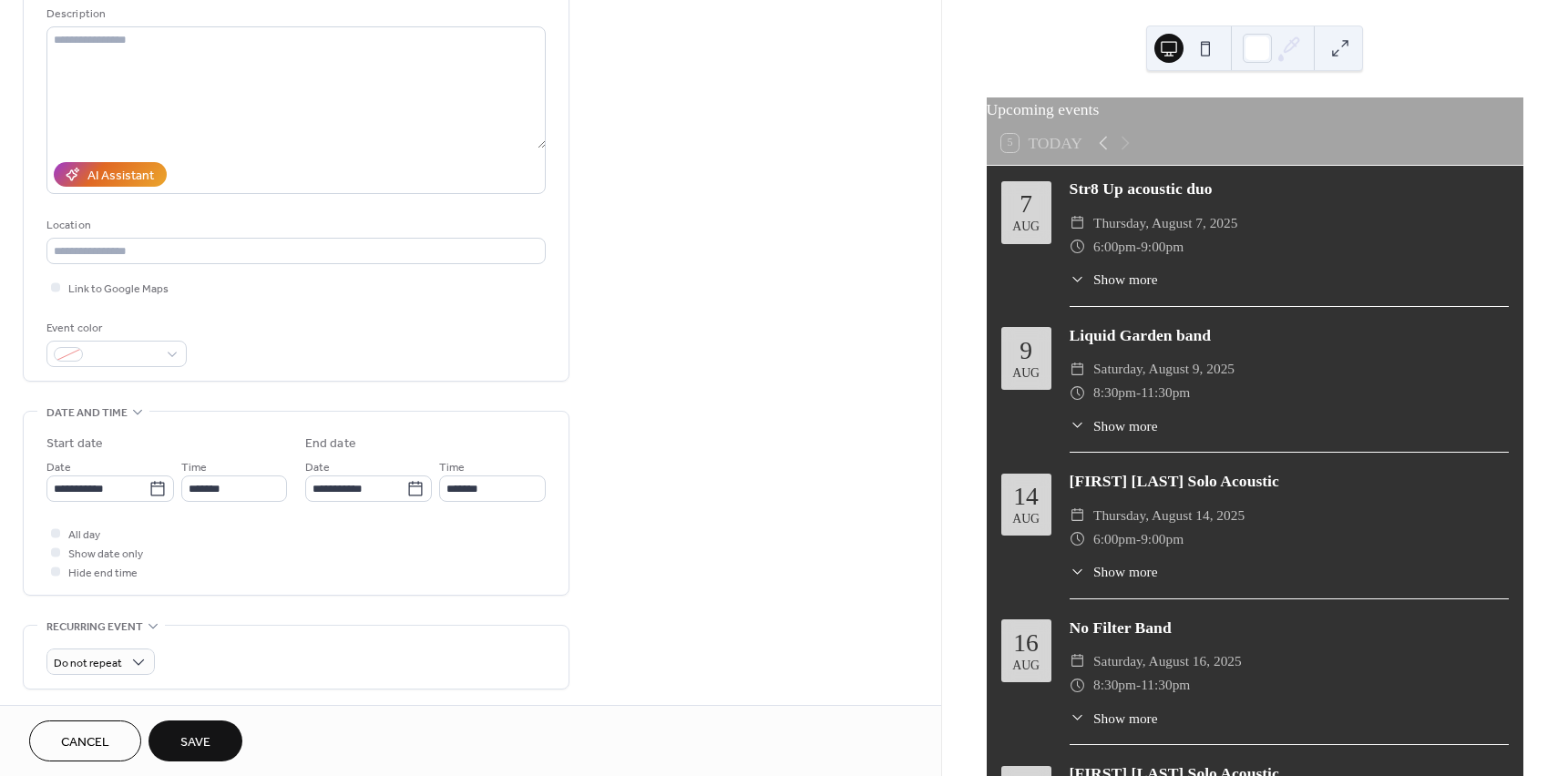 scroll, scrollTop: 0, scrollLeft: 0, axis: both 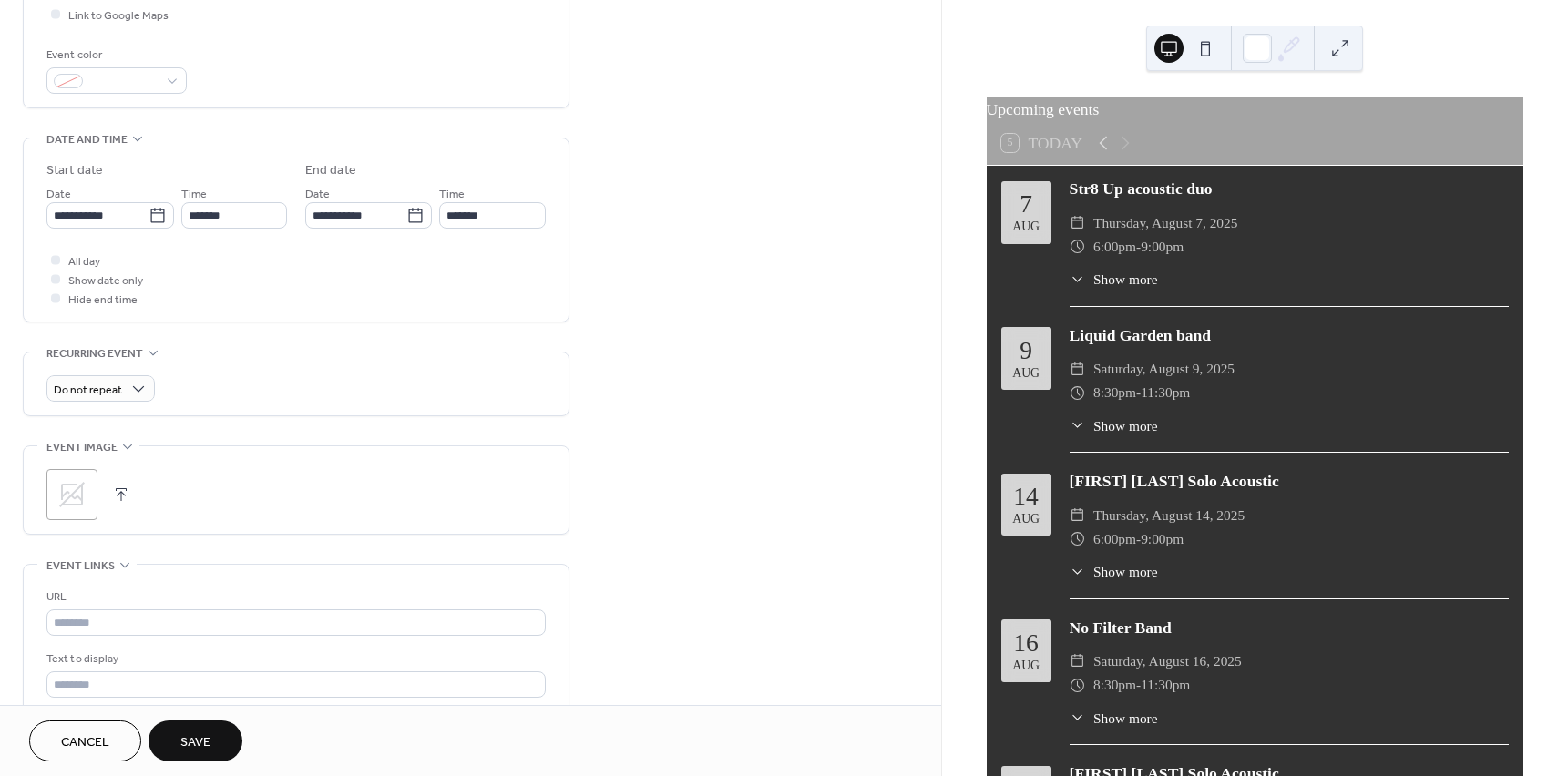 click at bounding box center [121, 495] 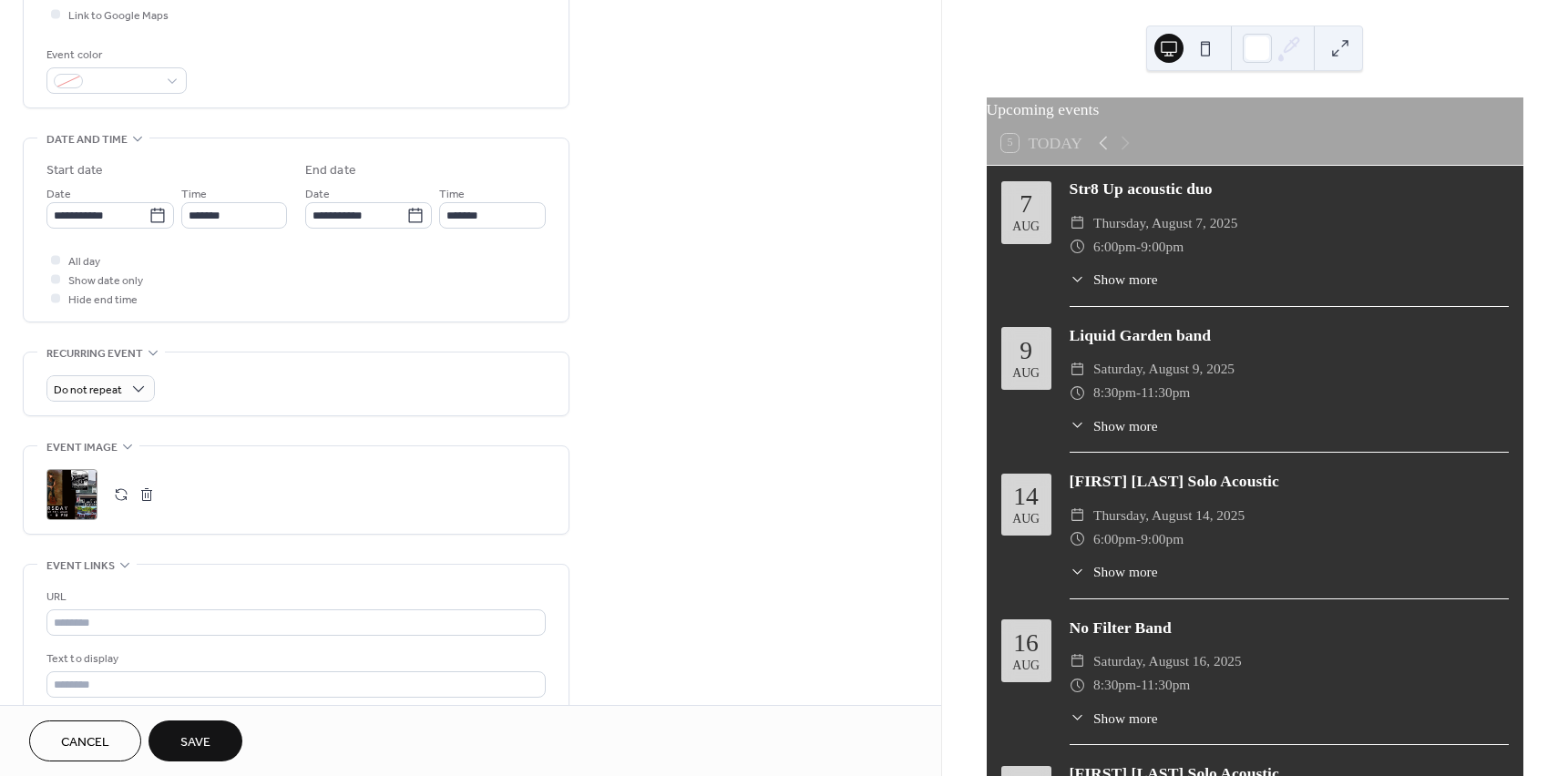 click on "Save" at bounding box center (195, 742) 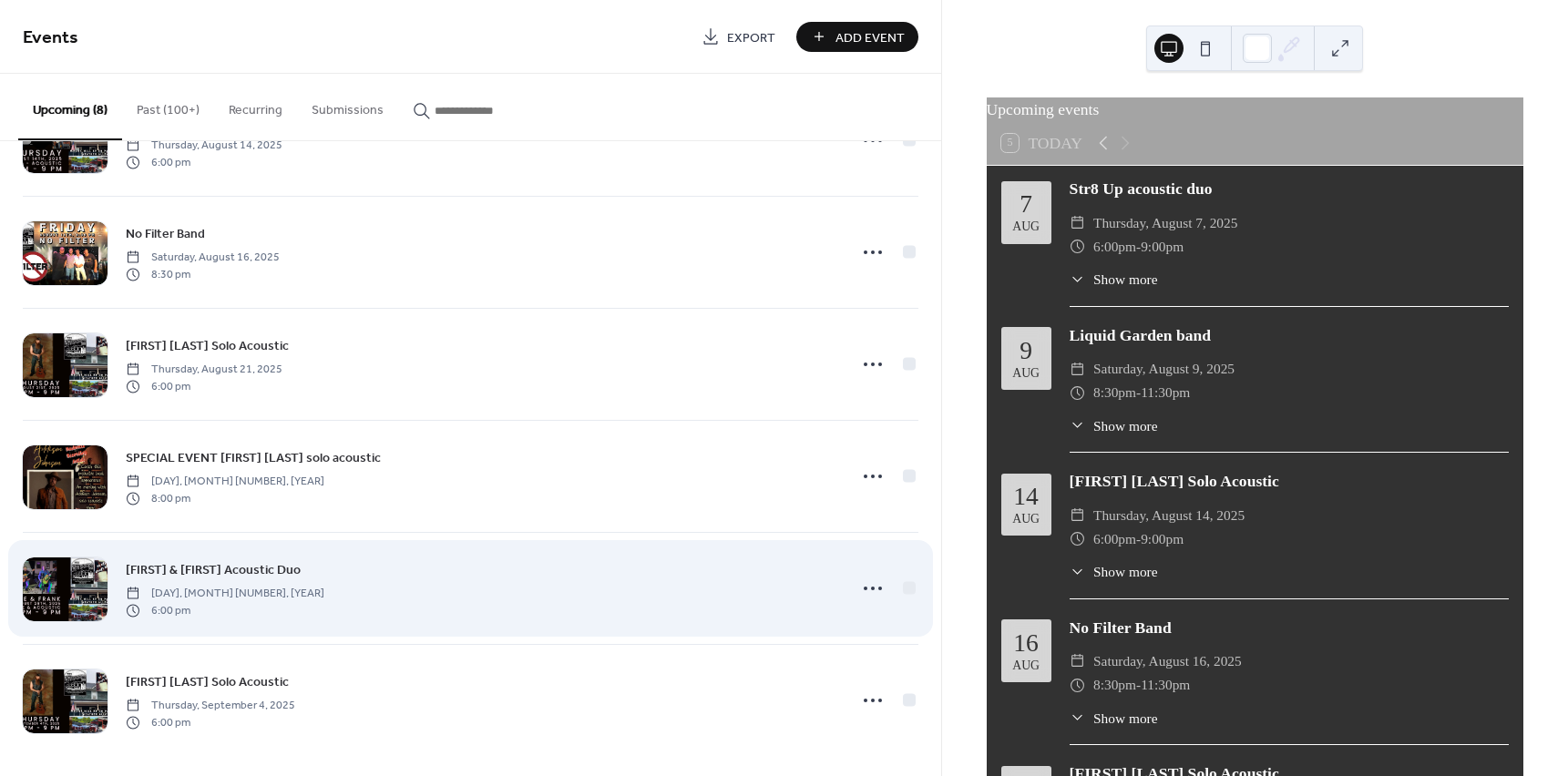 scroll, scrollTop: 315, scrollLeft: 0, axis: vertical 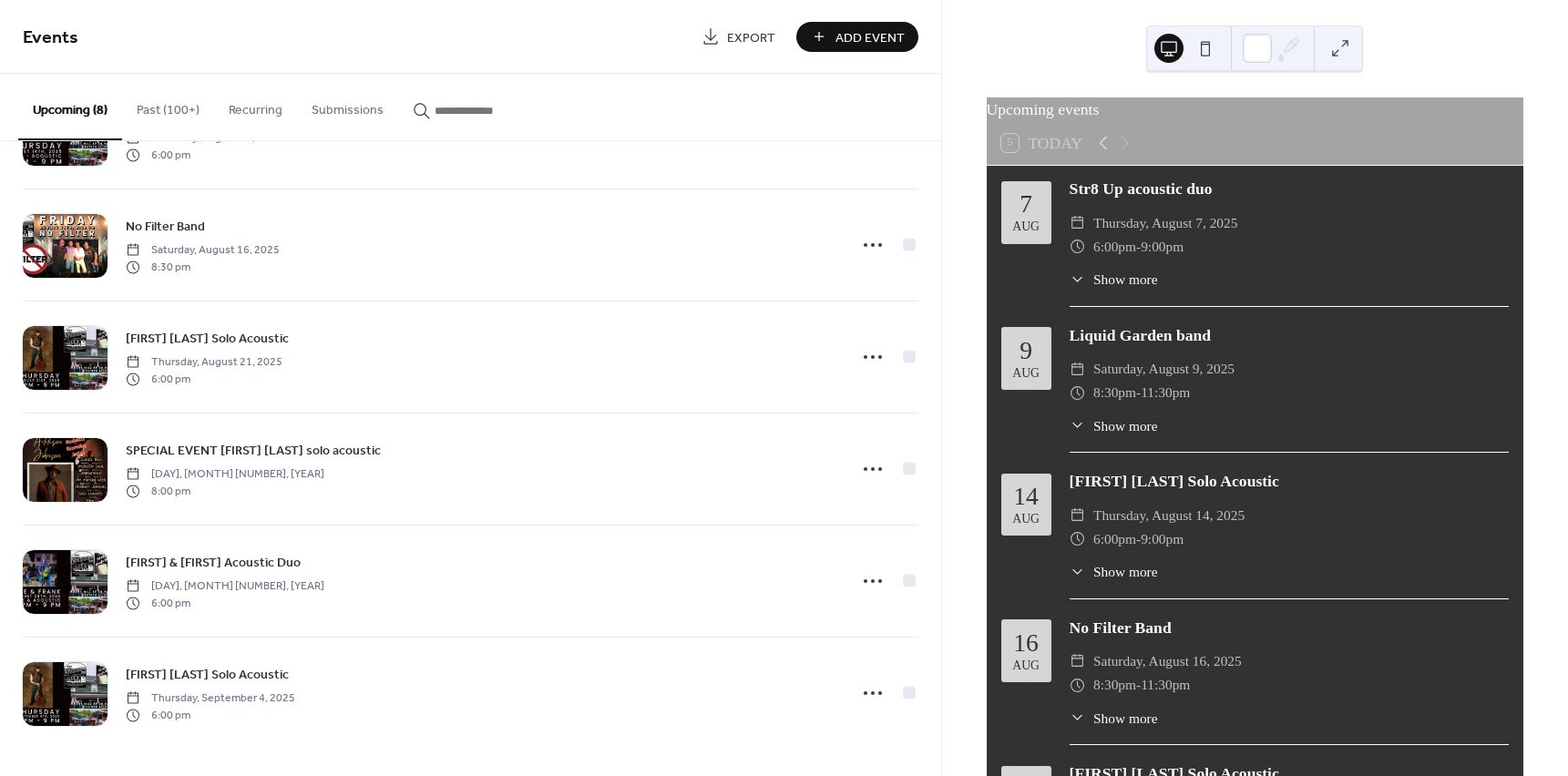 click on "Add Event" at bounding box center [870, 37] 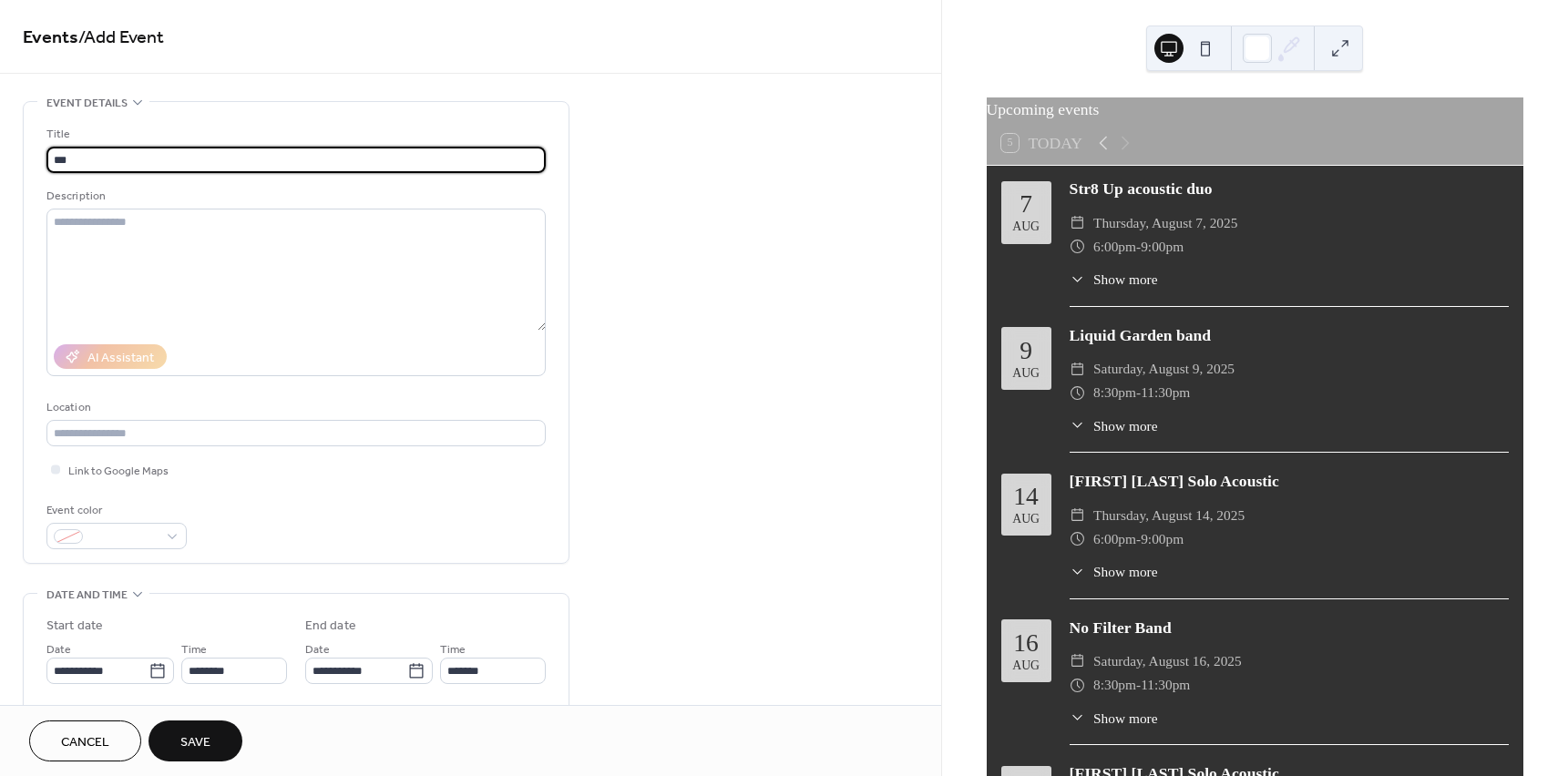 type on "**********" 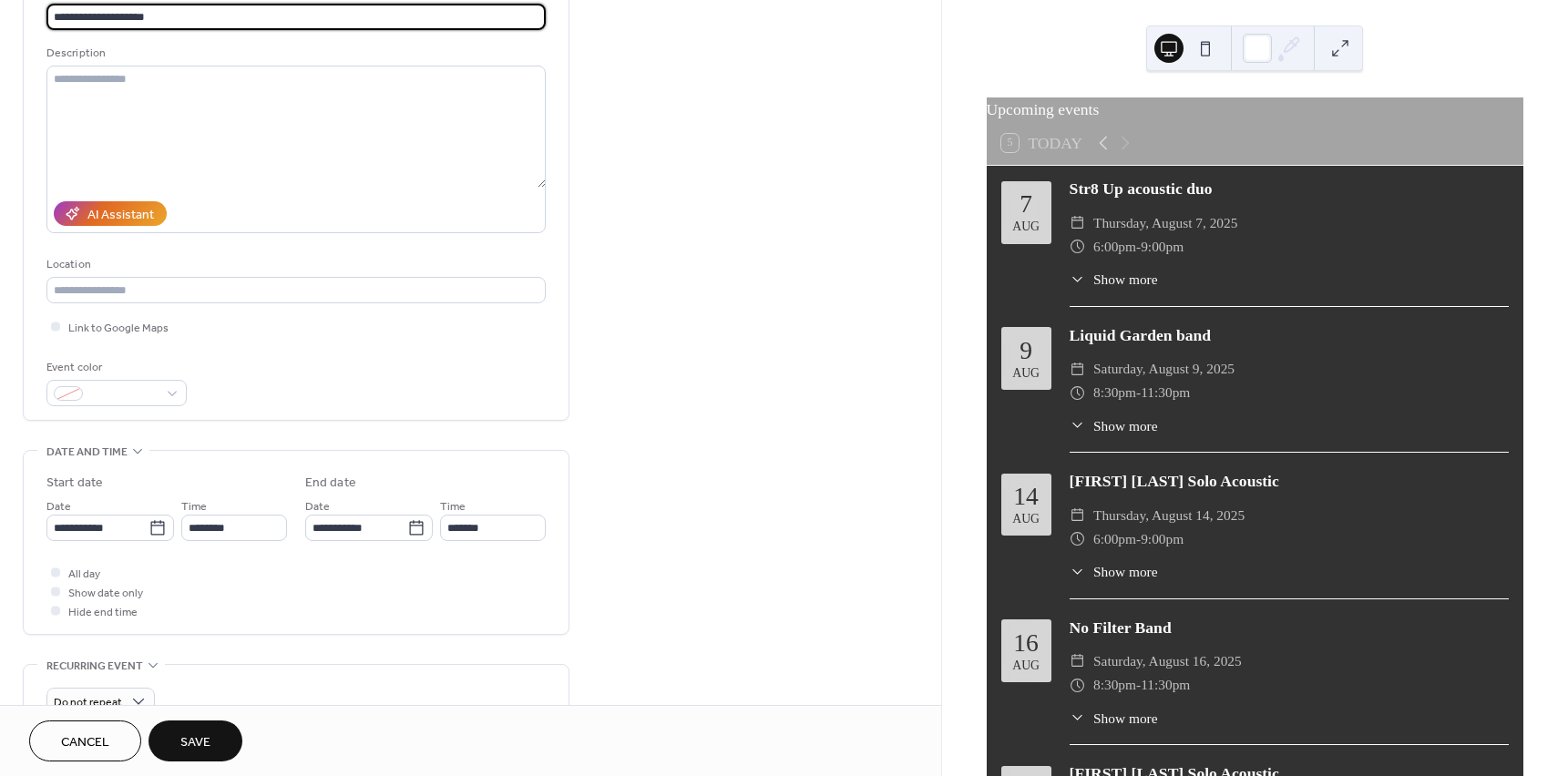 scroll, scrollTop: 273, scrollLeft: 0, axis: vertical 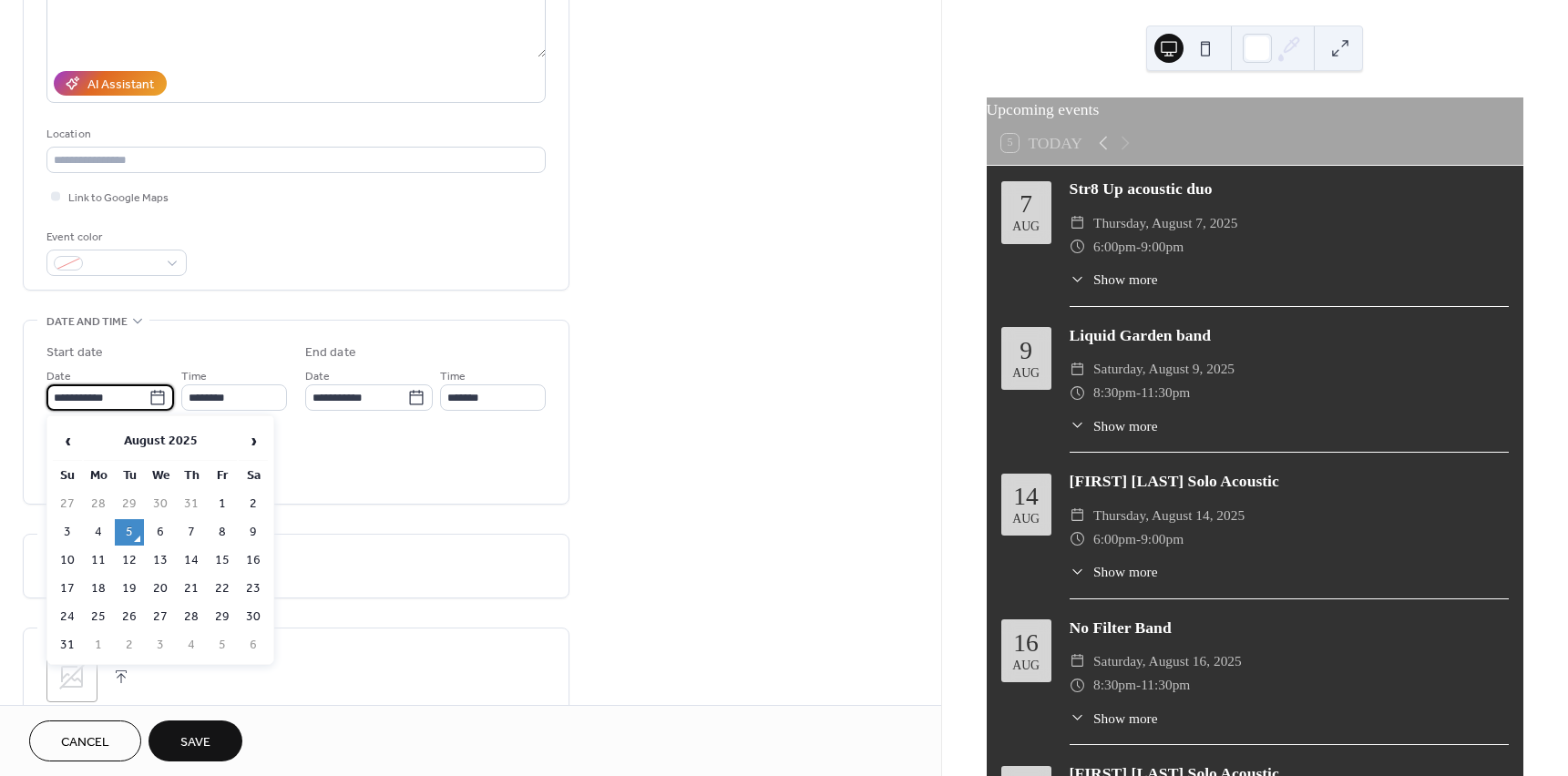 click on "**********" at bounding box center [97, 397] 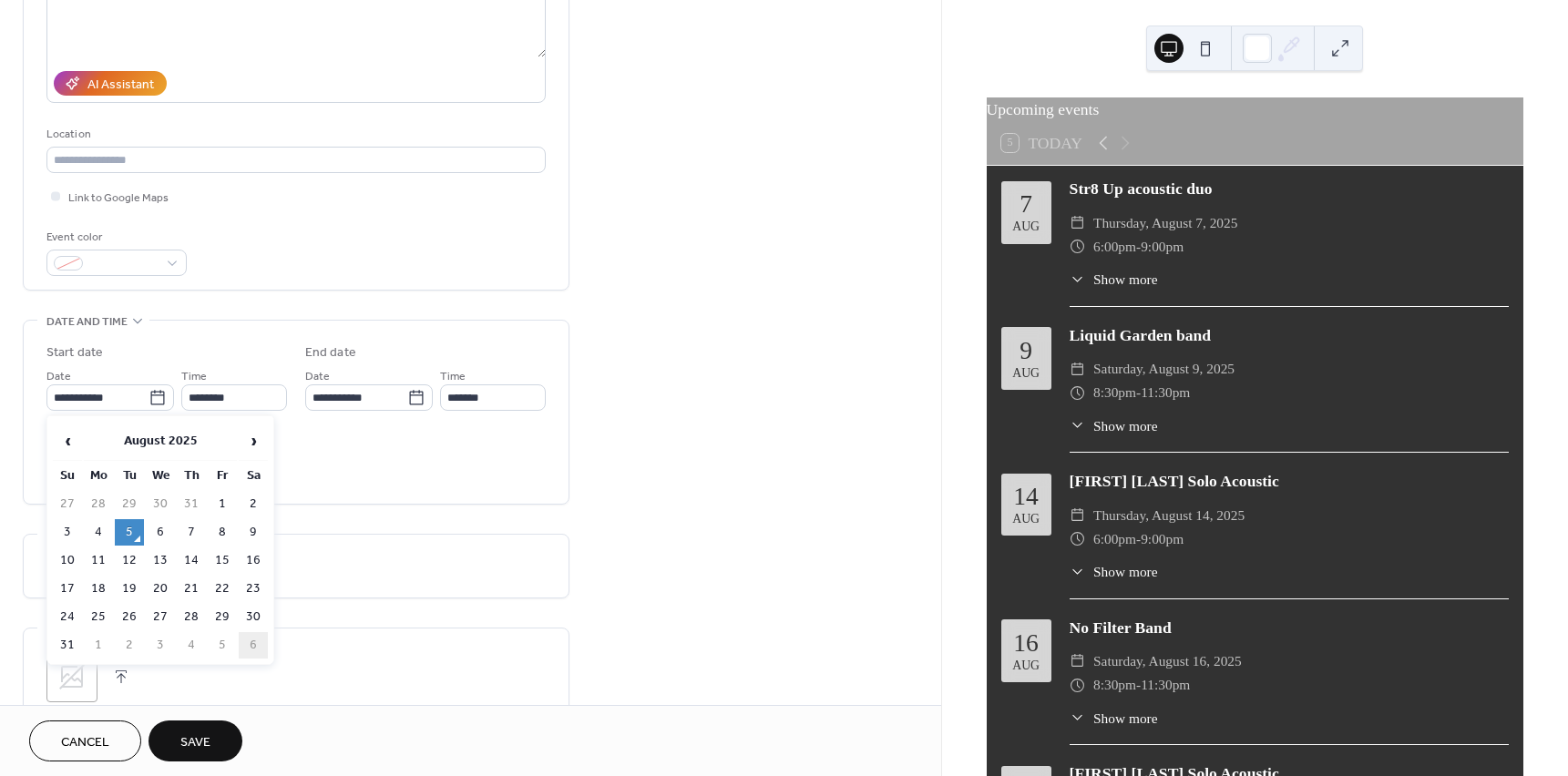 click on "6" at bounding box center (253, 645) 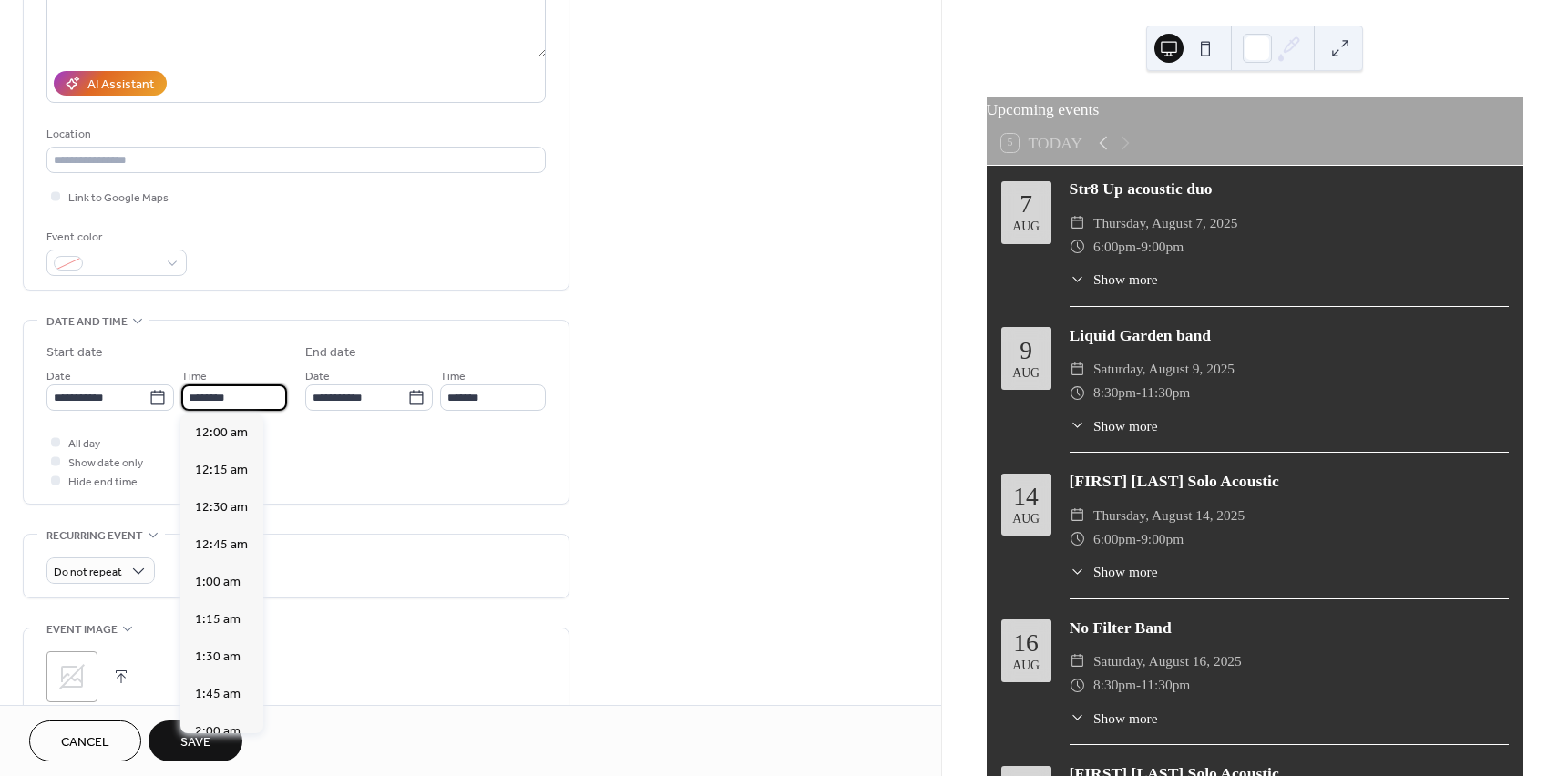 click on "********" at bounding box center (234, 397) 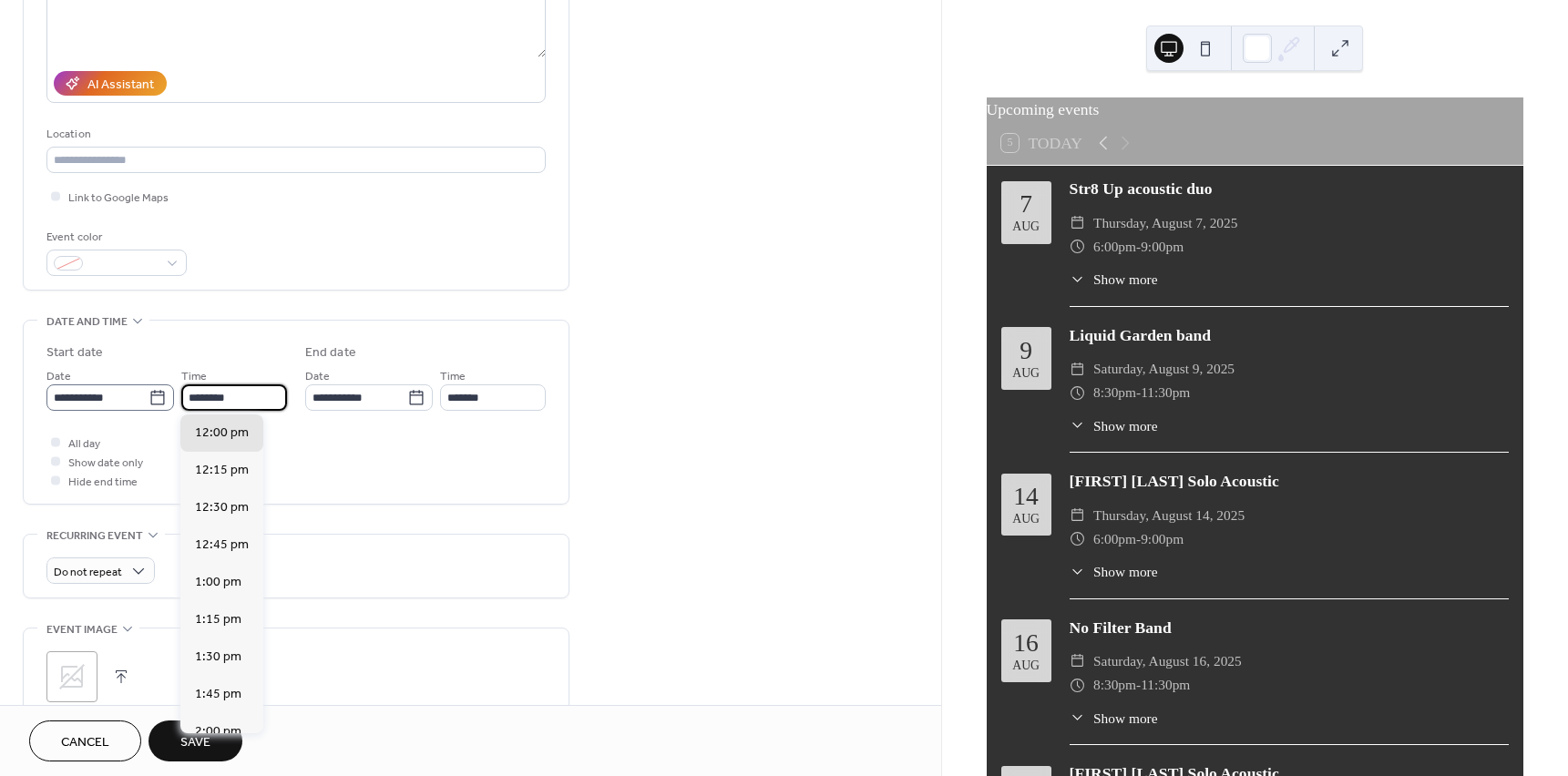 drag, startPoint x: 232, startPoint y: 401, endPoint x: 166, endPoint y: 387, distance: 67.46851 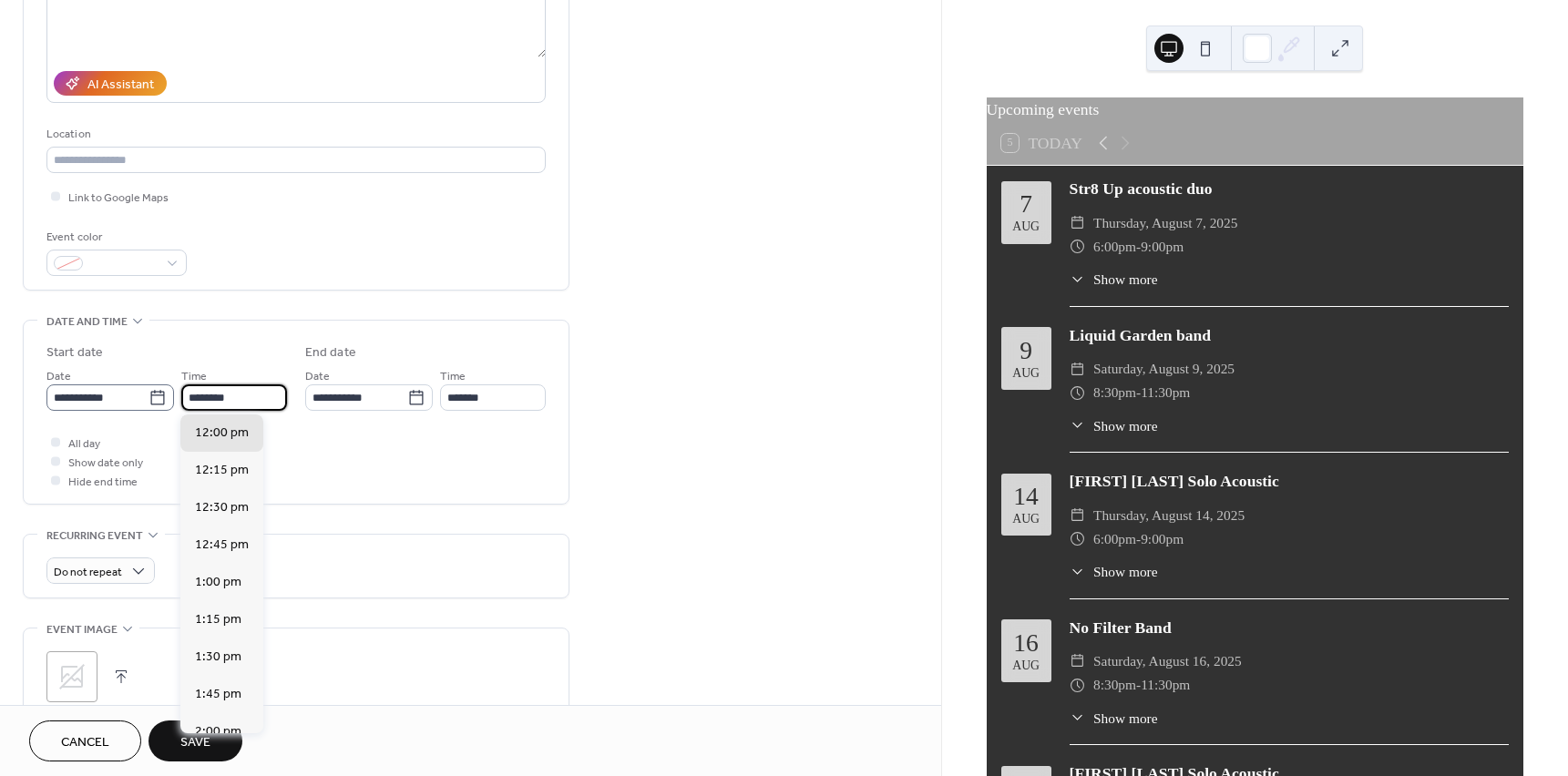 click on "**********" at bounding box center (167, 388) 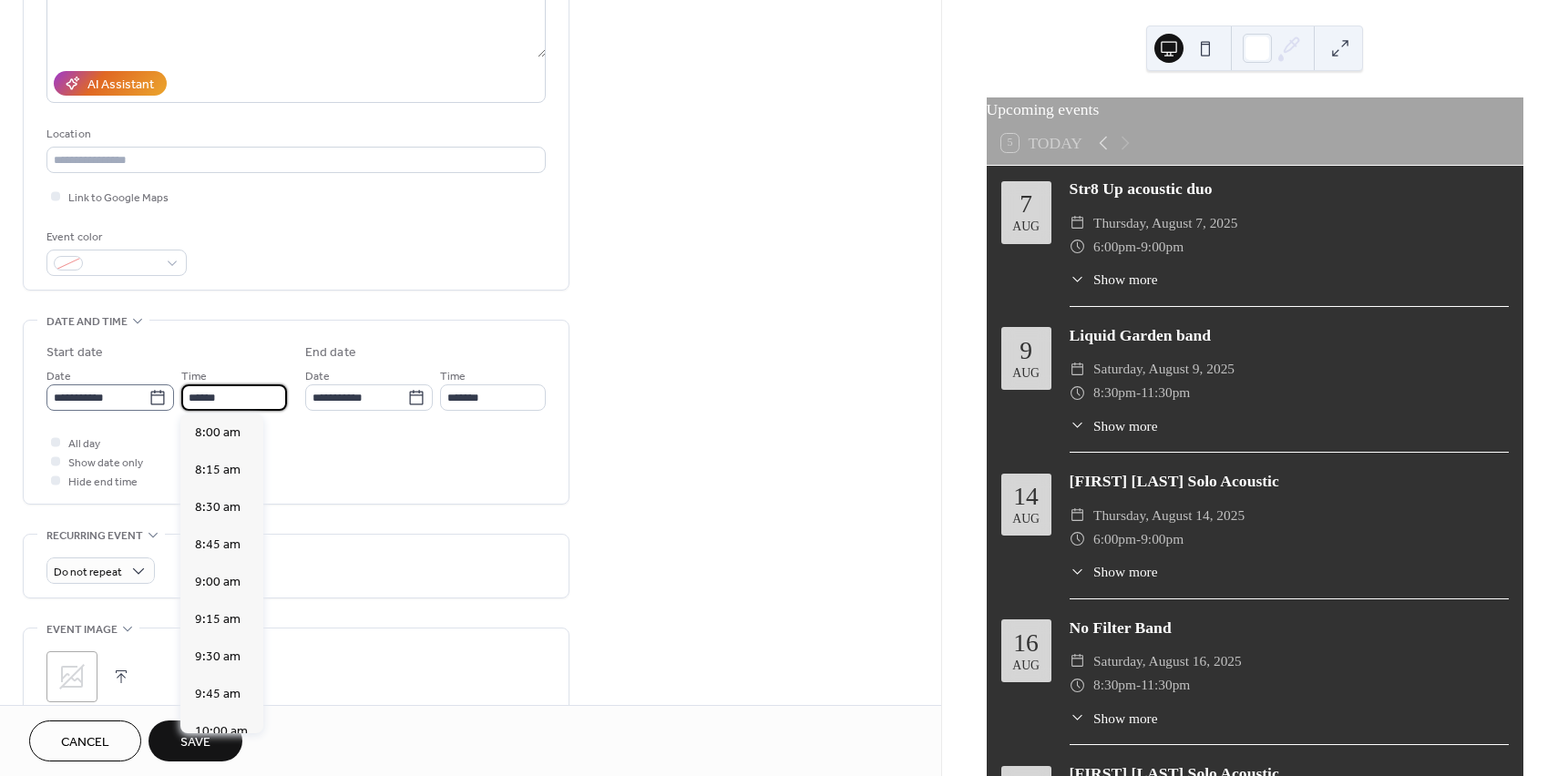 scroll, scrollTop: 3062, scrollLeft: 0, axis: vertical 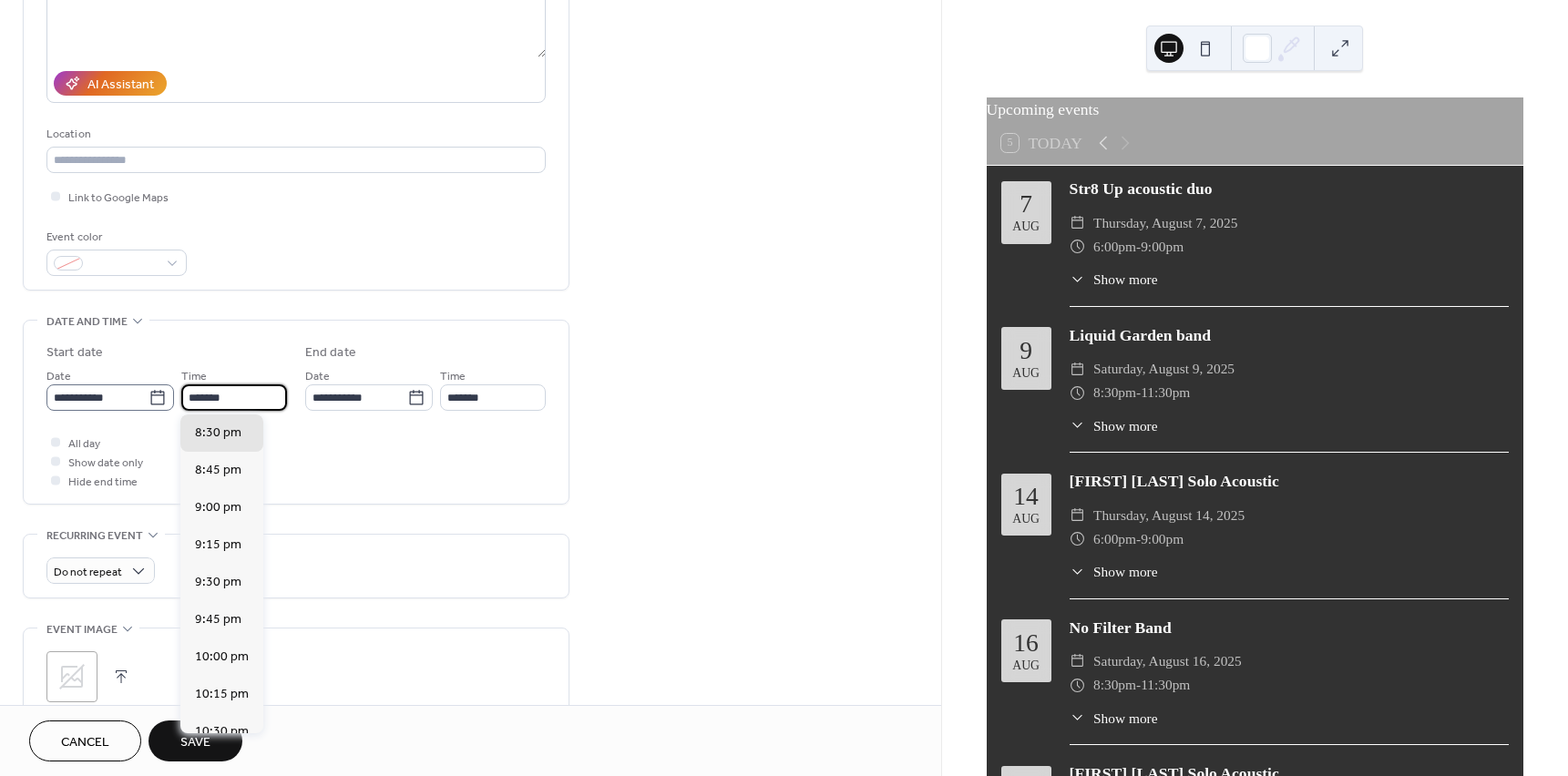 type on "*******" 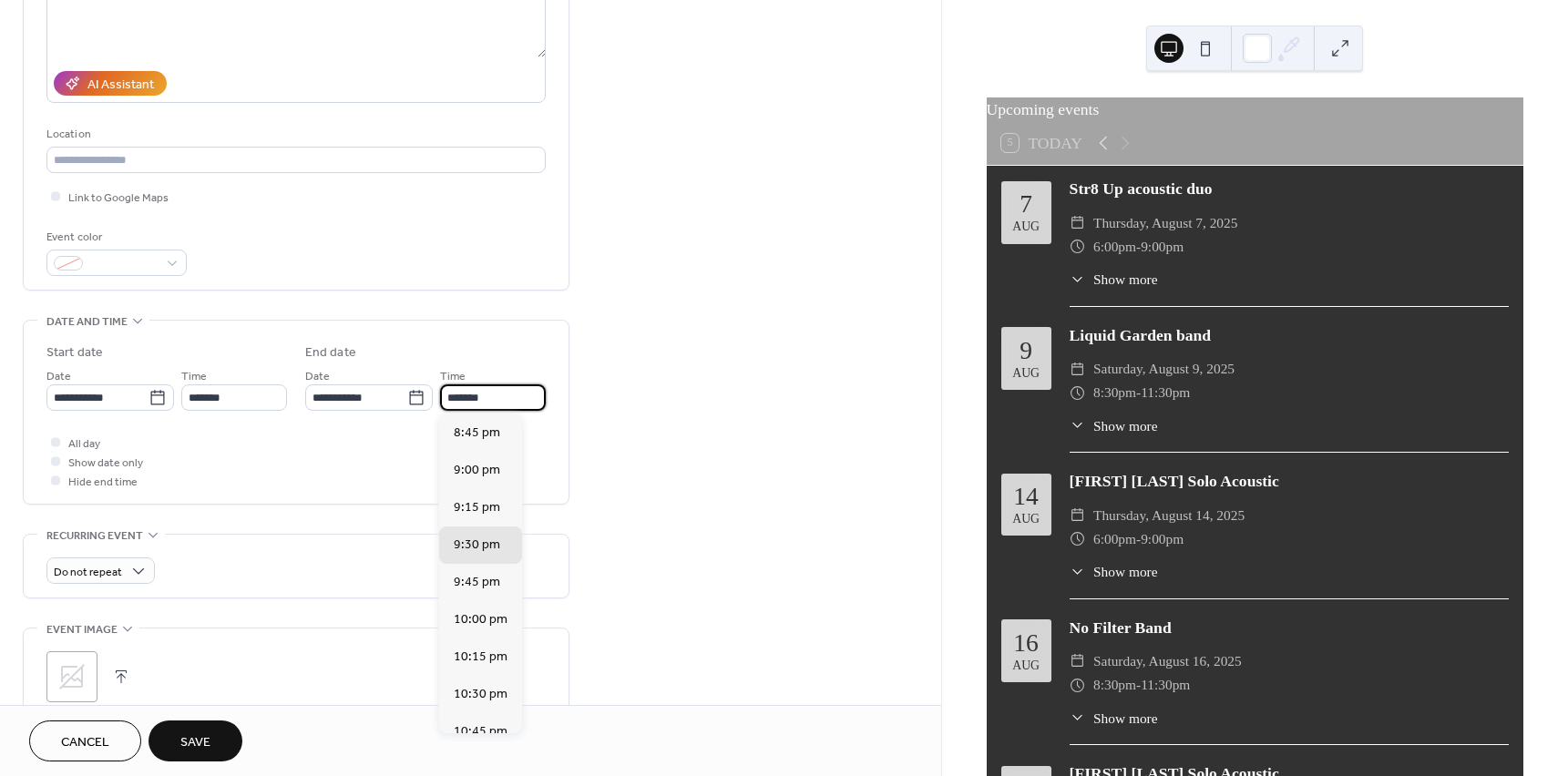 click on "*******" at bounding box center (493, 397) 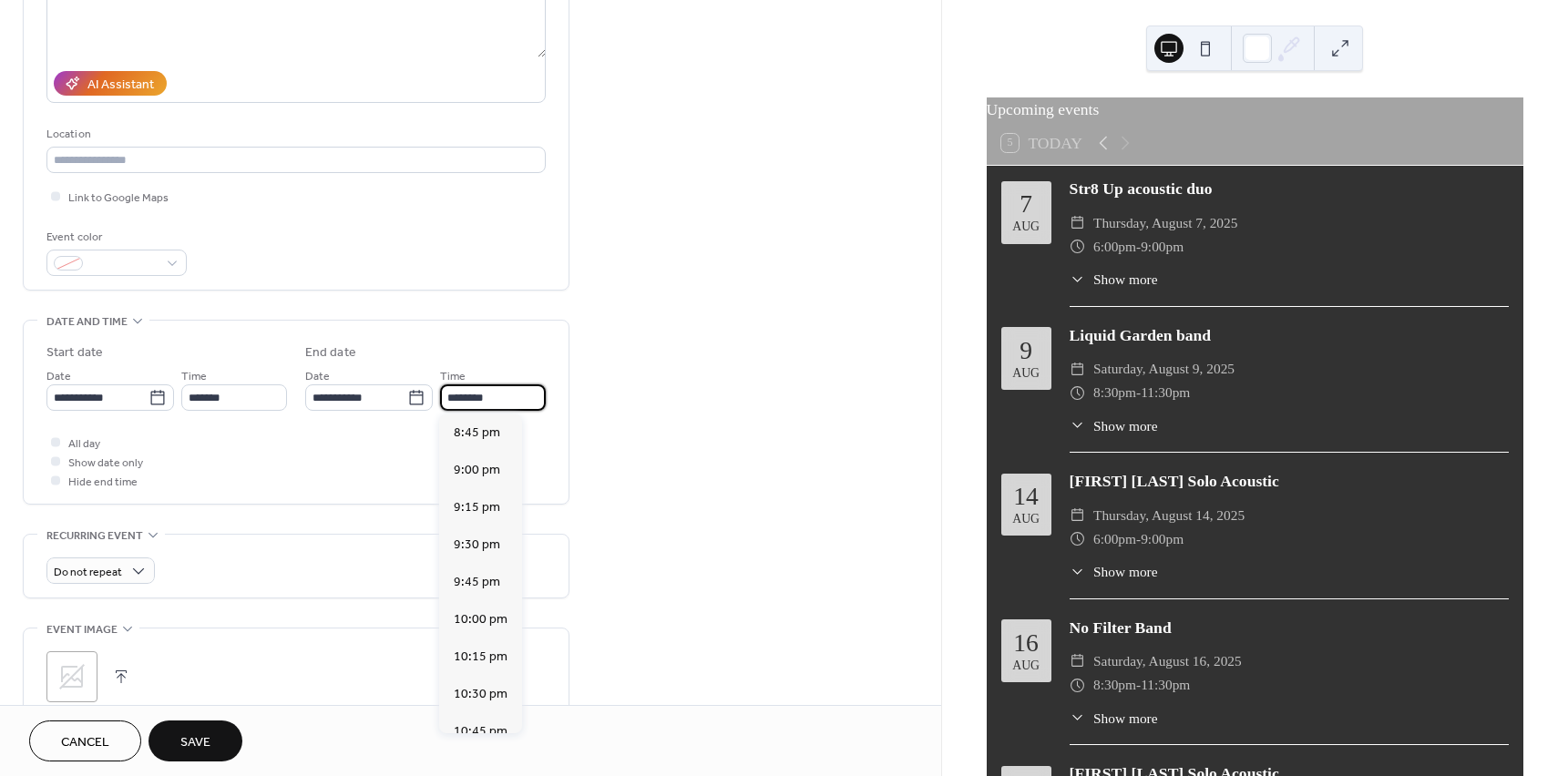 scroll, scrollTop: 167, scrollLeft: 0, axis: vertical 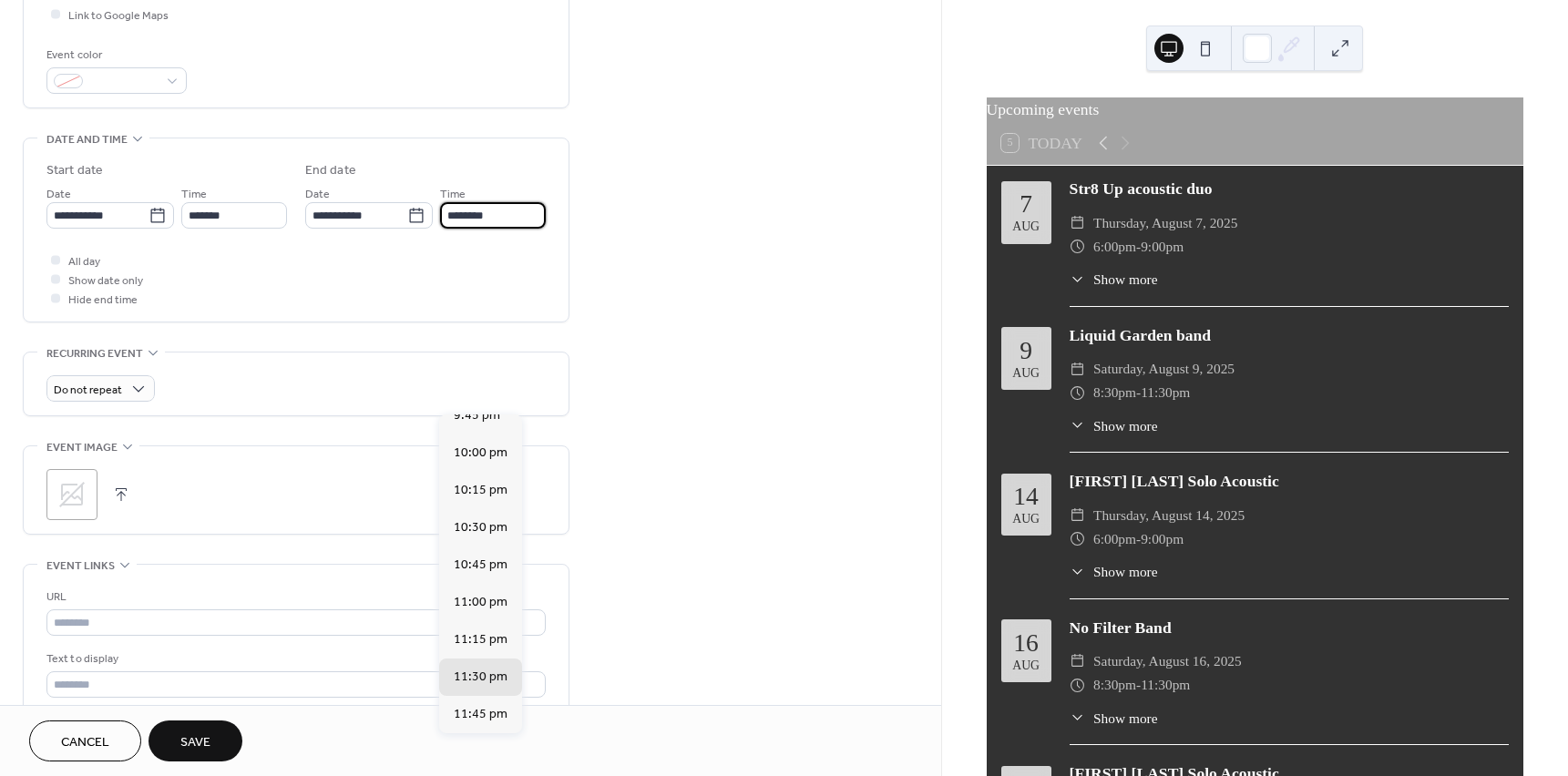 type on "********" 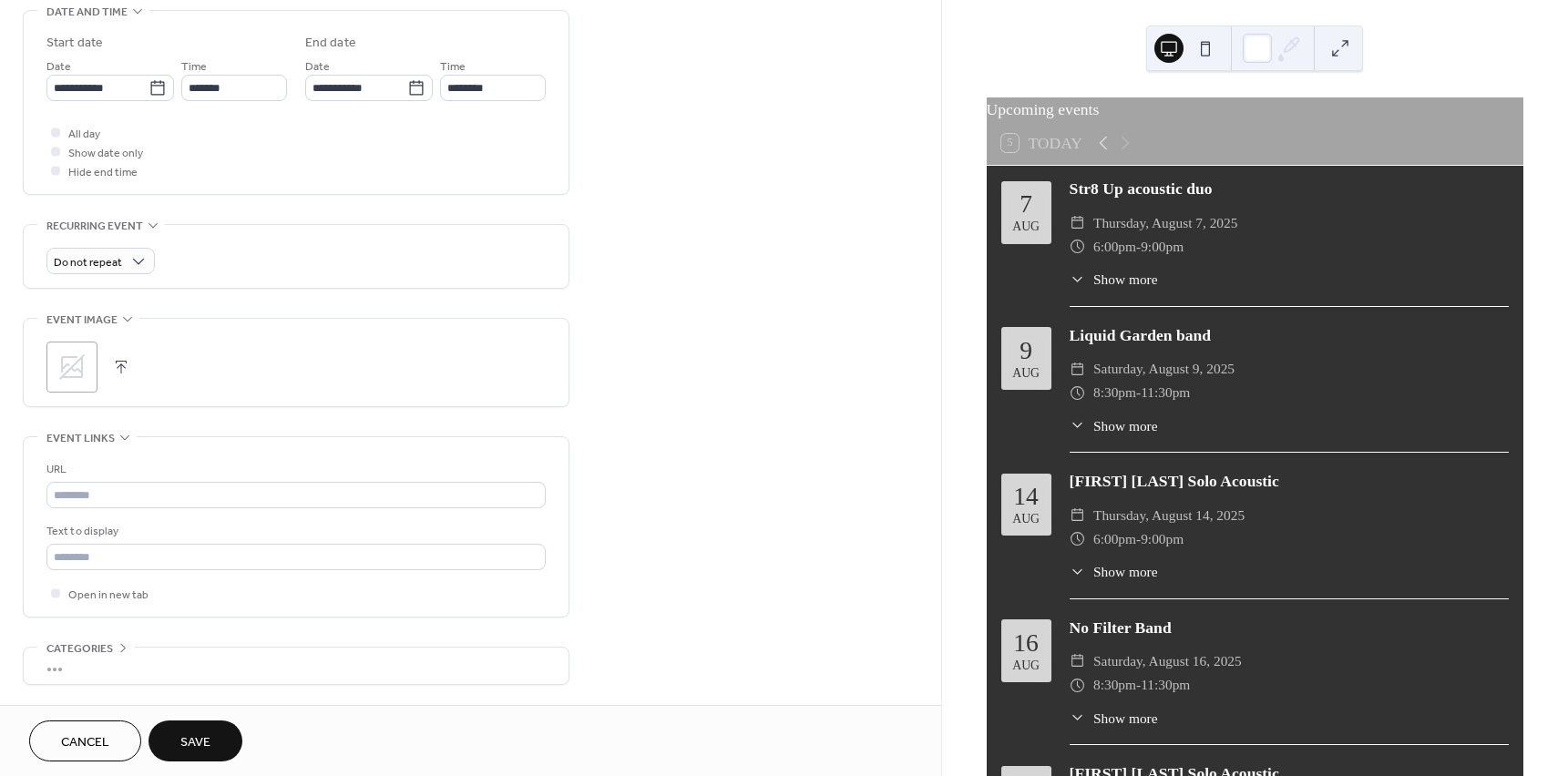 scroll, scrollTop: 648, scrollLeft: 0, axis: vertical 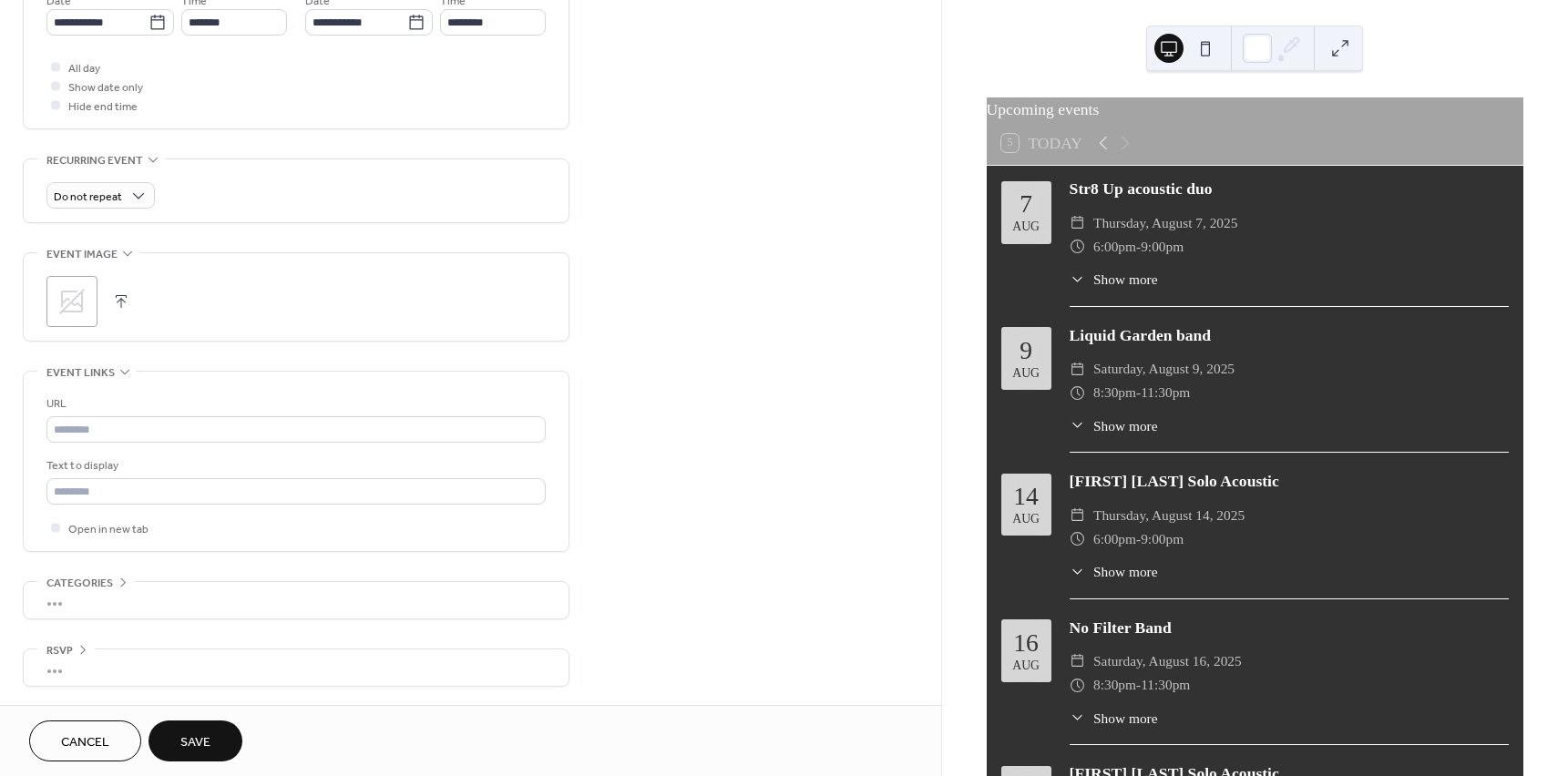 click at bounding box center [121, 301] 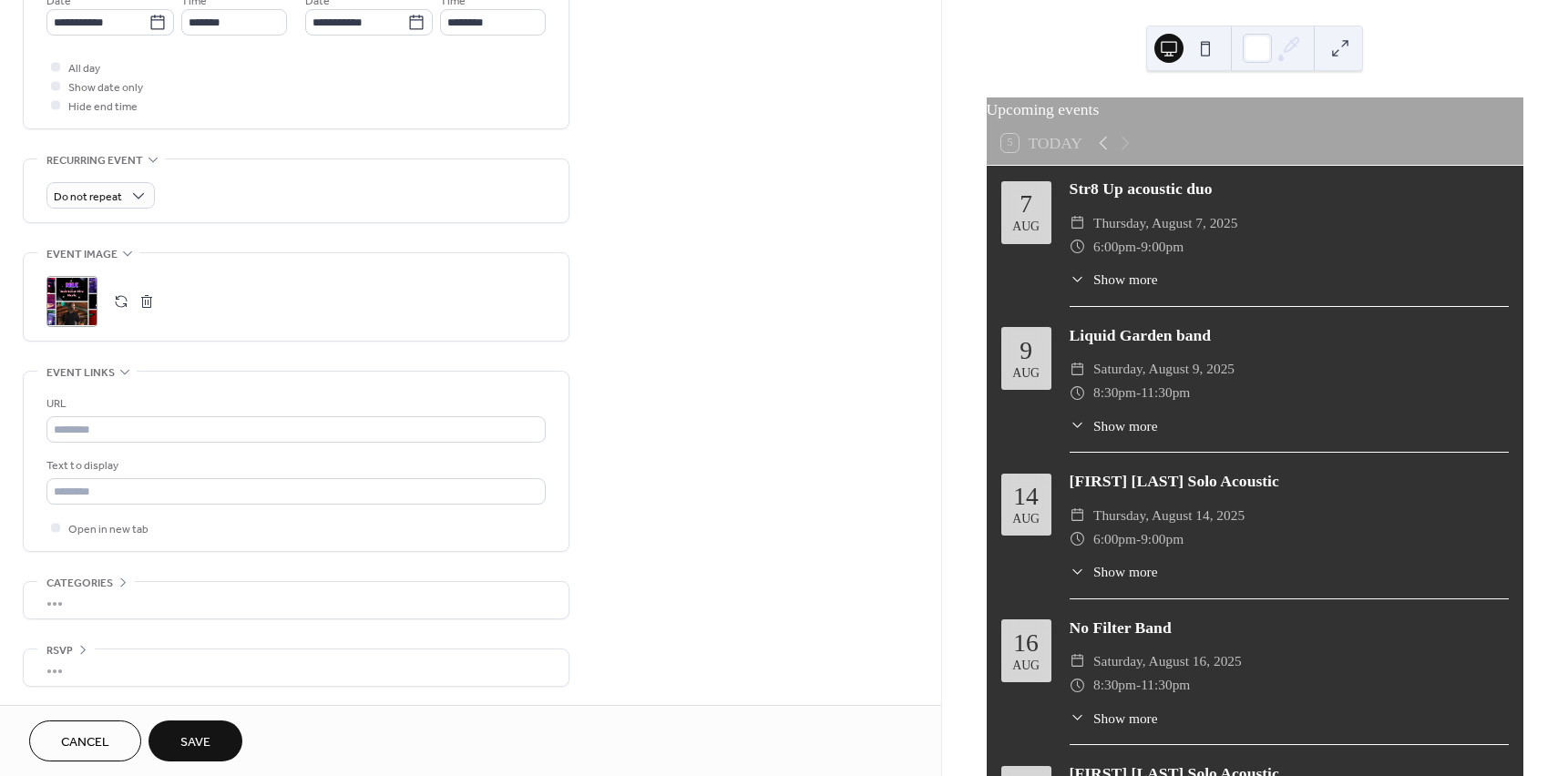 click on "Save" at bounding box center [195, 740] 